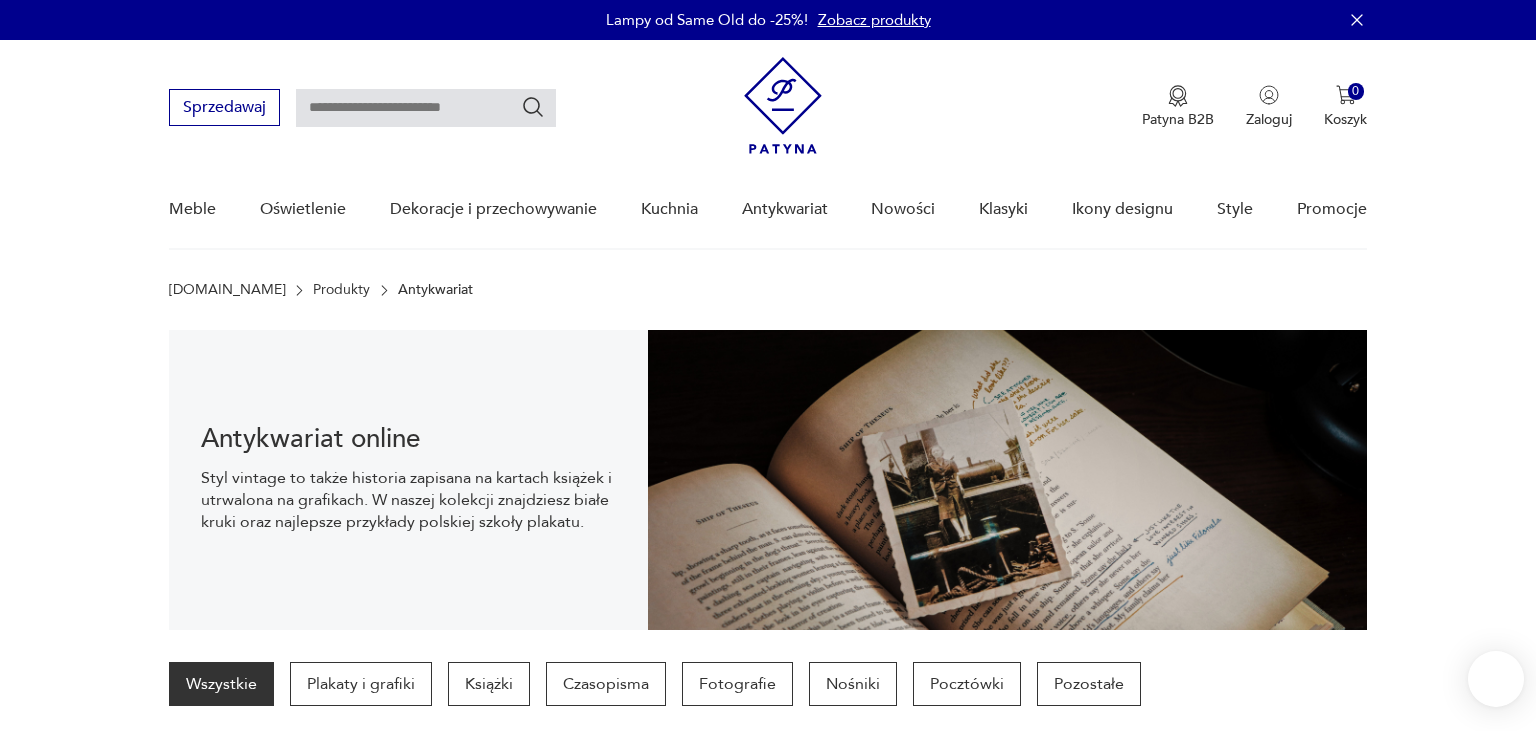 scroll, scrollTop: 29, scrollLeft: 0, axis: vertical 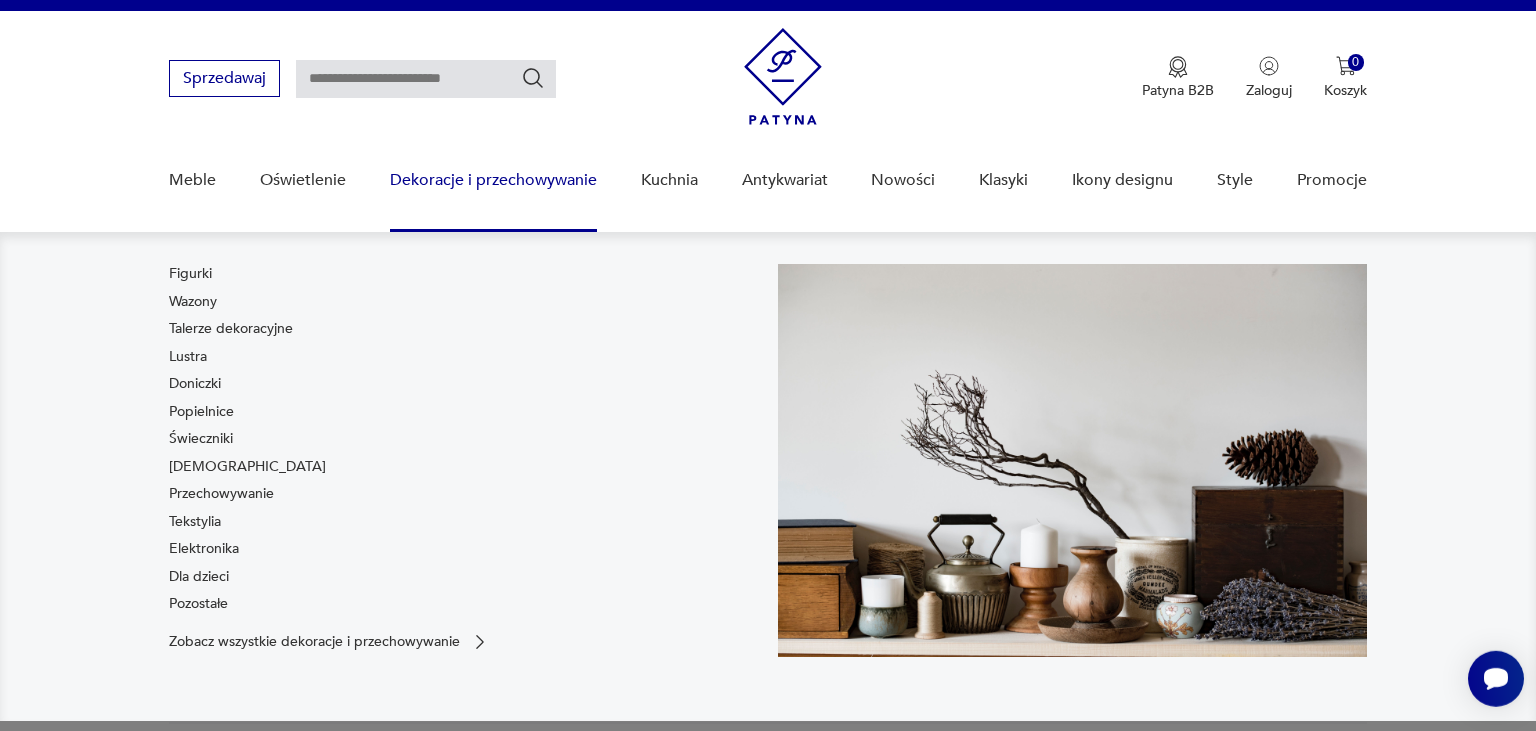 click on "Dekoracje i przechowywanie" at bounding box center [493, 180] 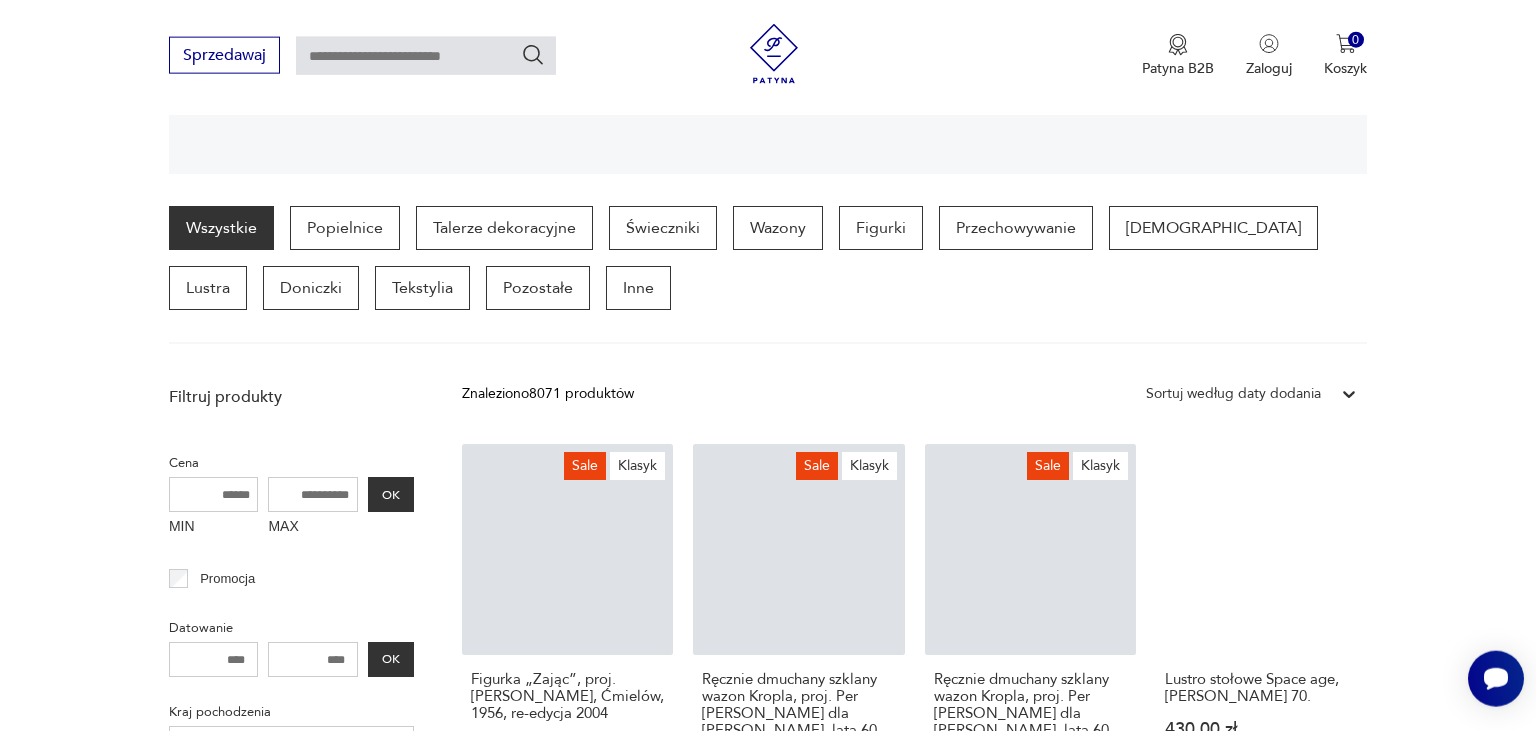 scroll, scrollTop: 457, scrollLeft: 0, axis: vertical 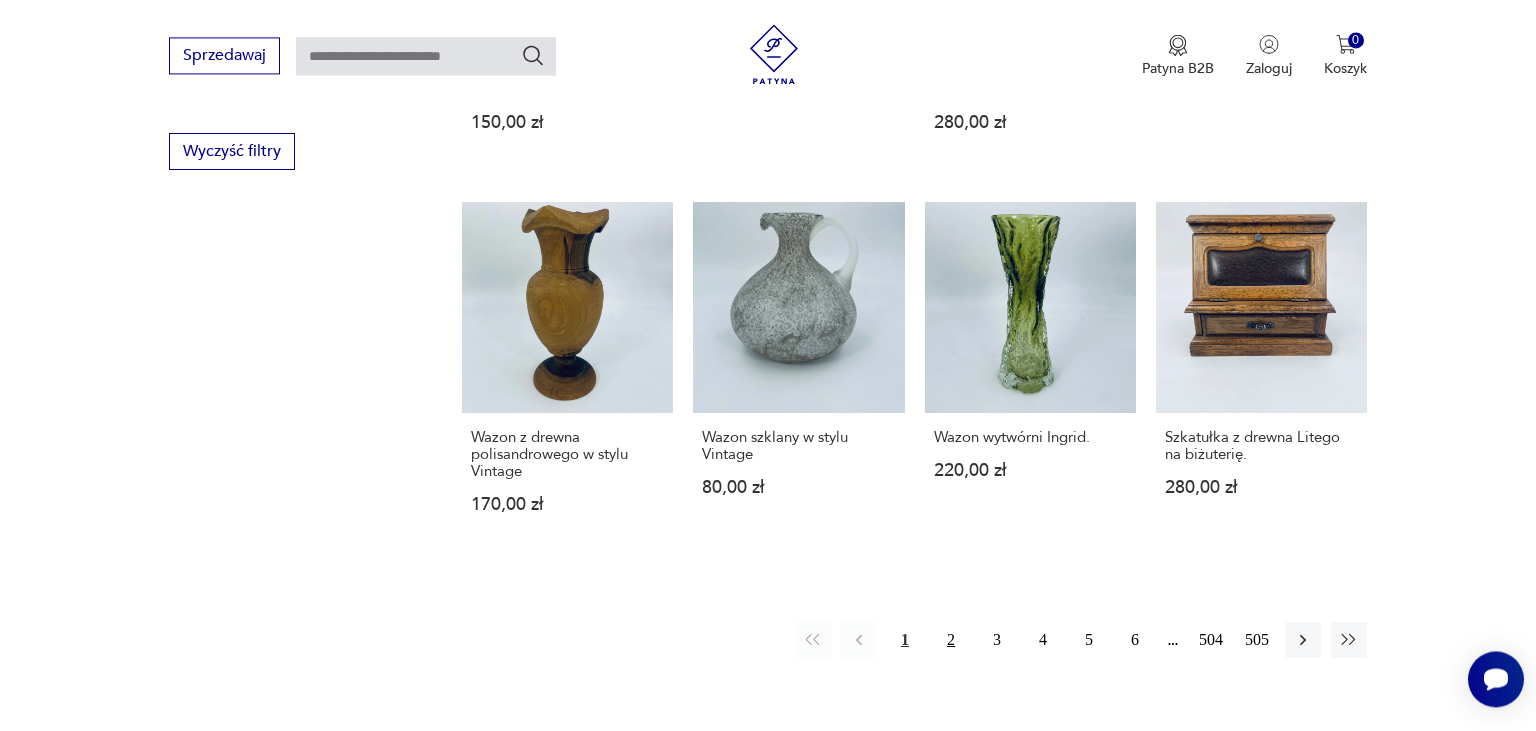 click on "2" at bounding box center (951, 640) 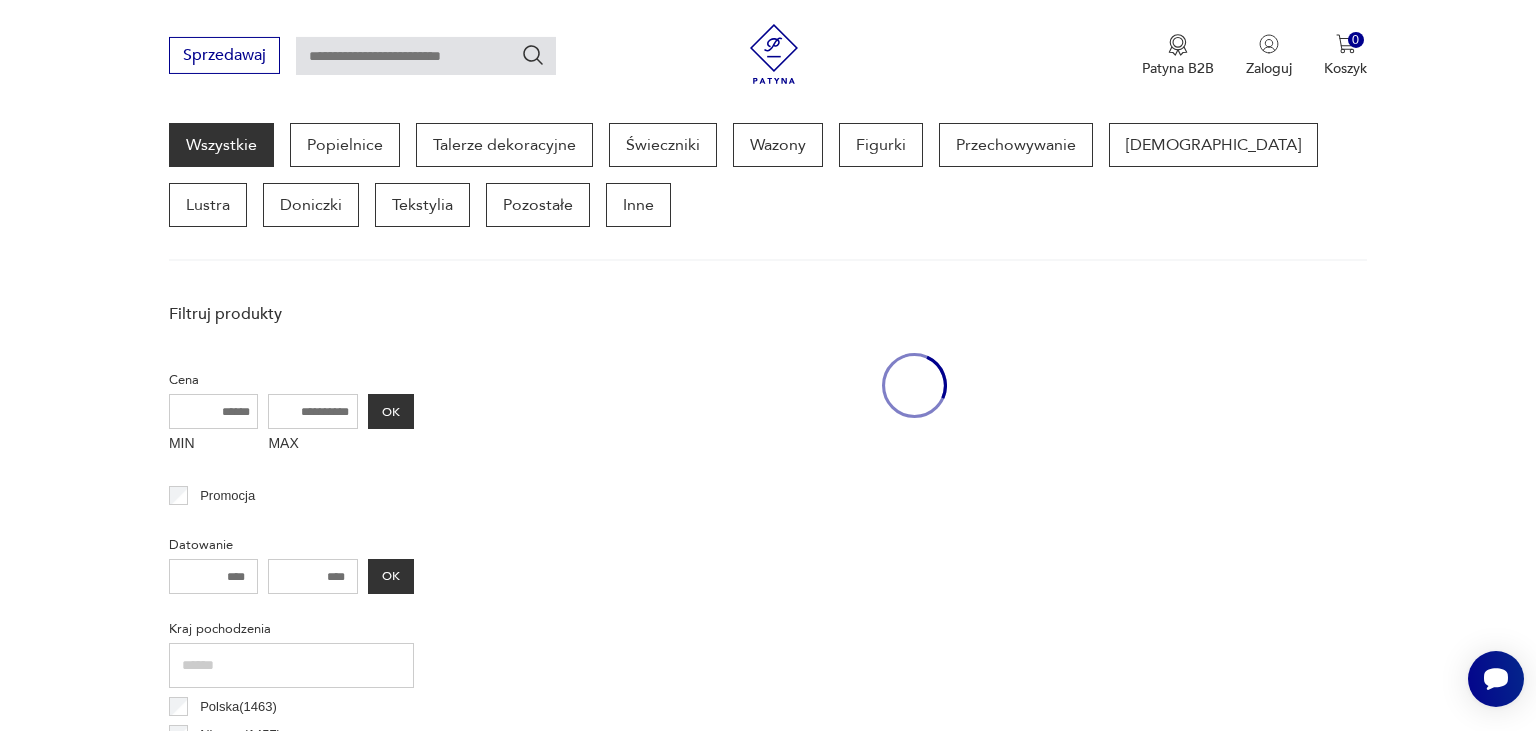 scroll, scrollTop: 536, scrollLeft: 0, axis: vertical 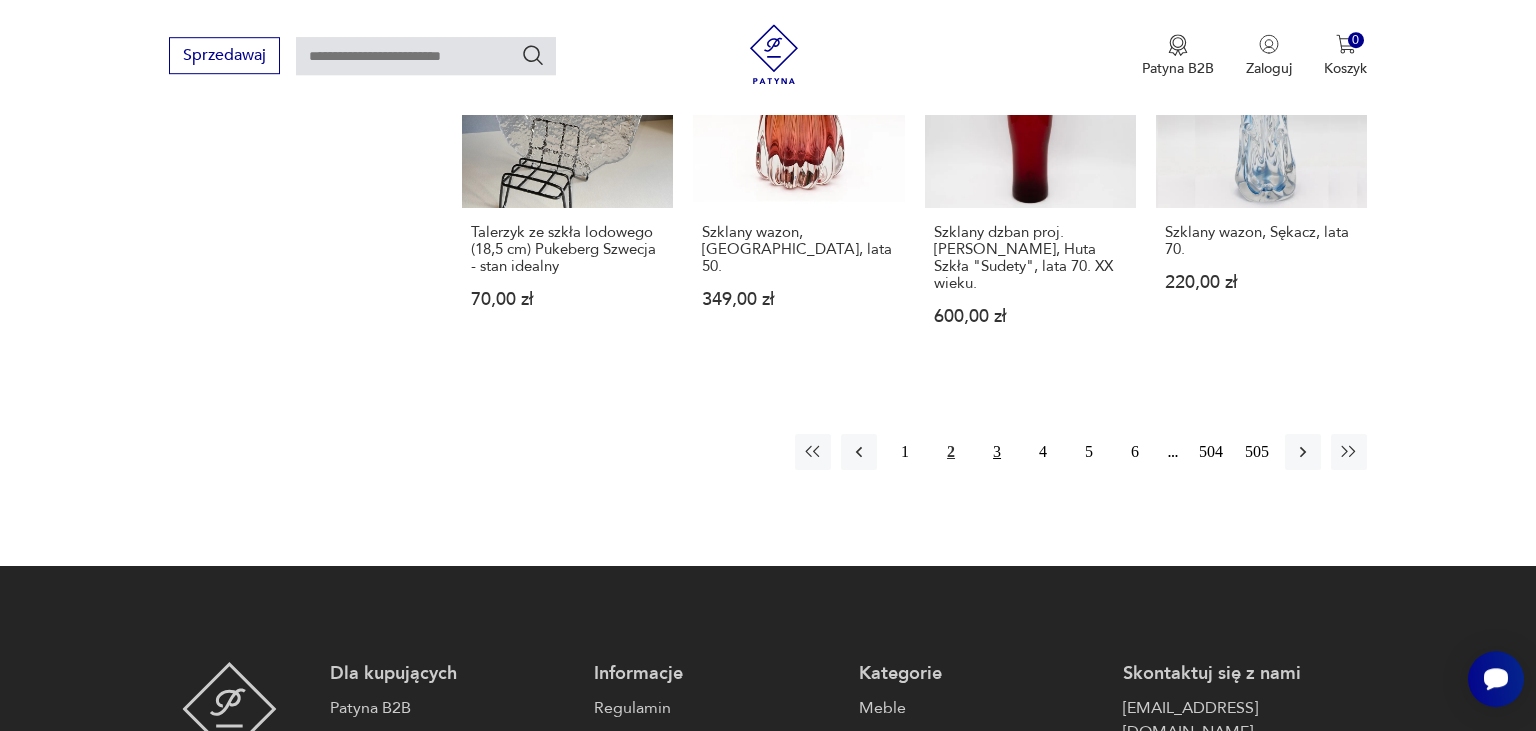 click on "3" at bounding box center (997, 452) 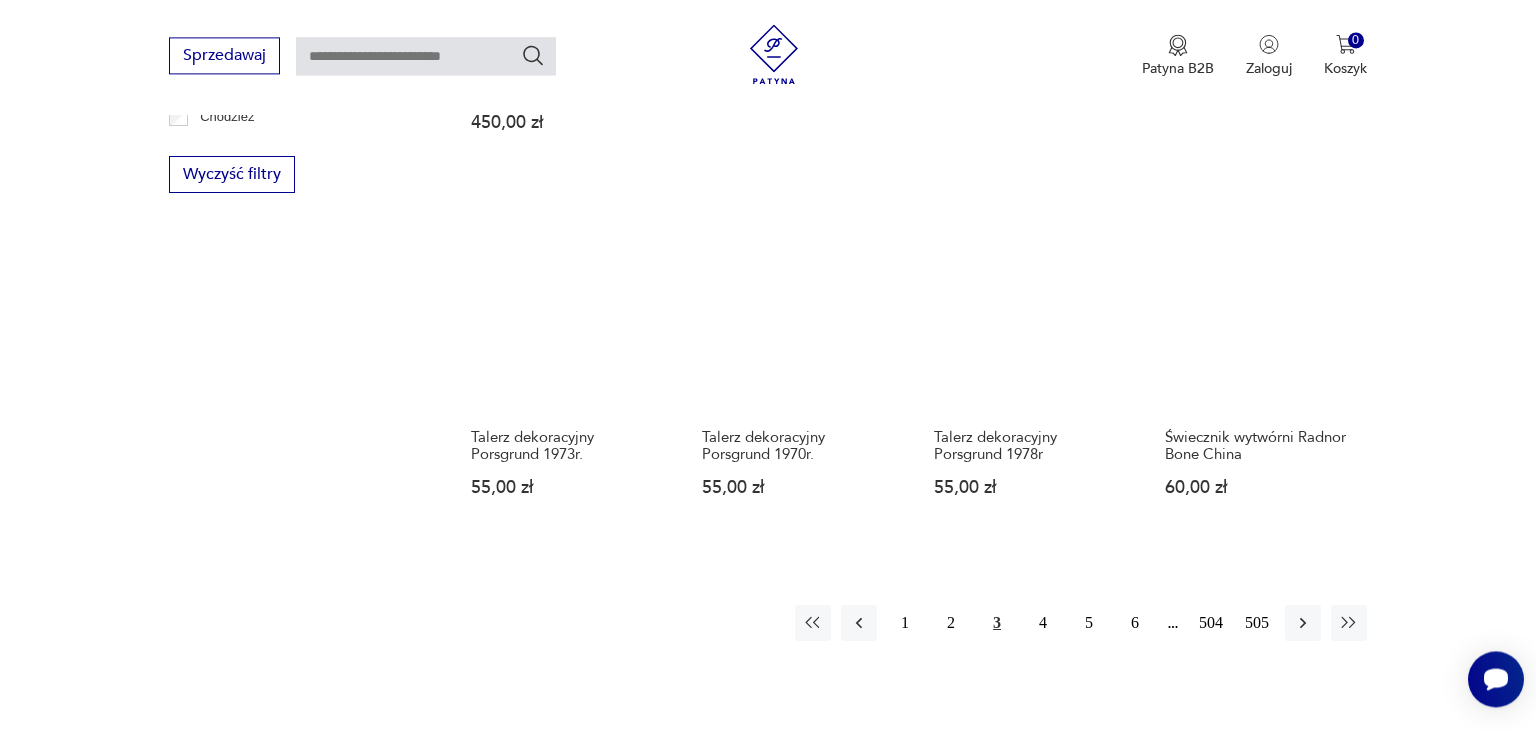 scroll, scrollTop: 1920, scrollLeft: 0, axis: vertical 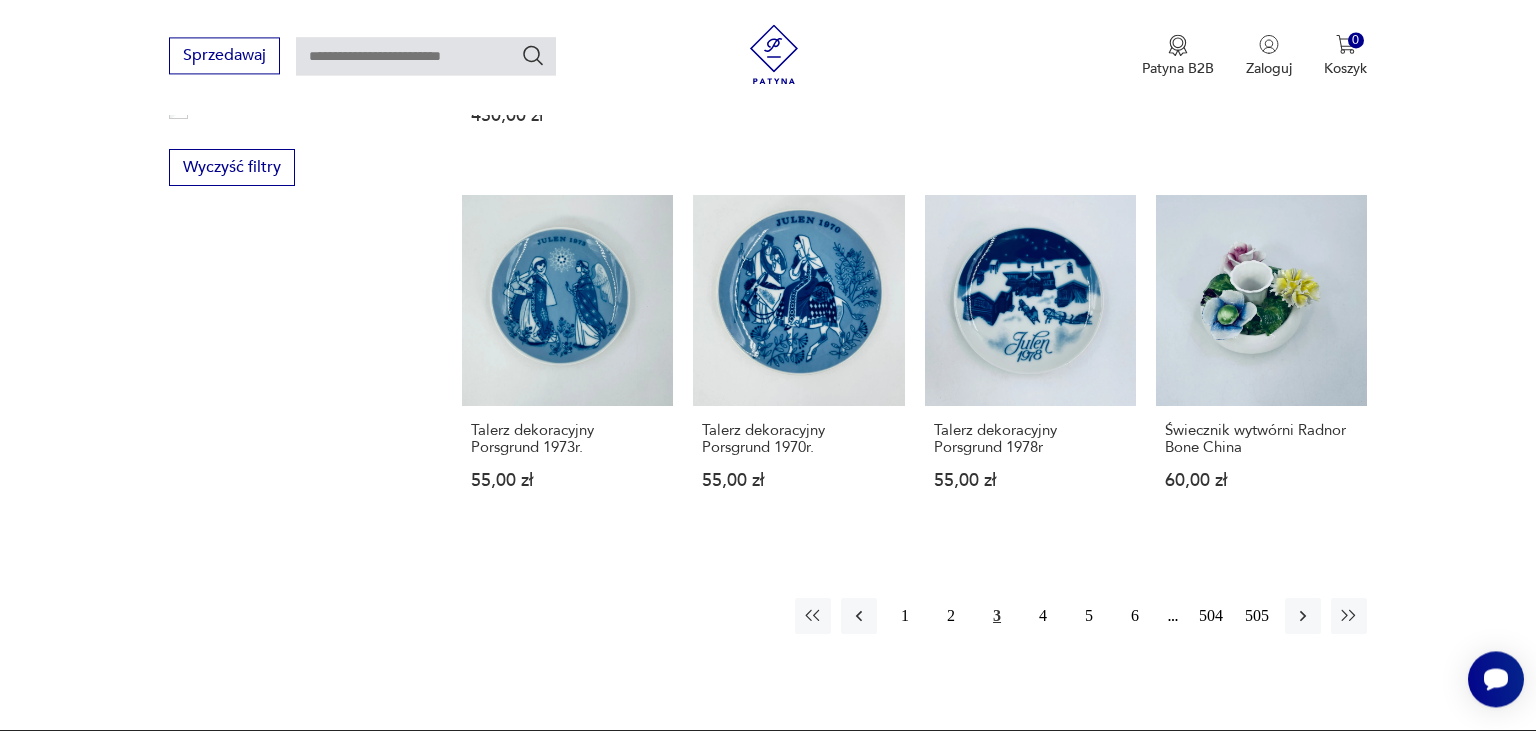 click on "3" at bounding box center (997, 616) 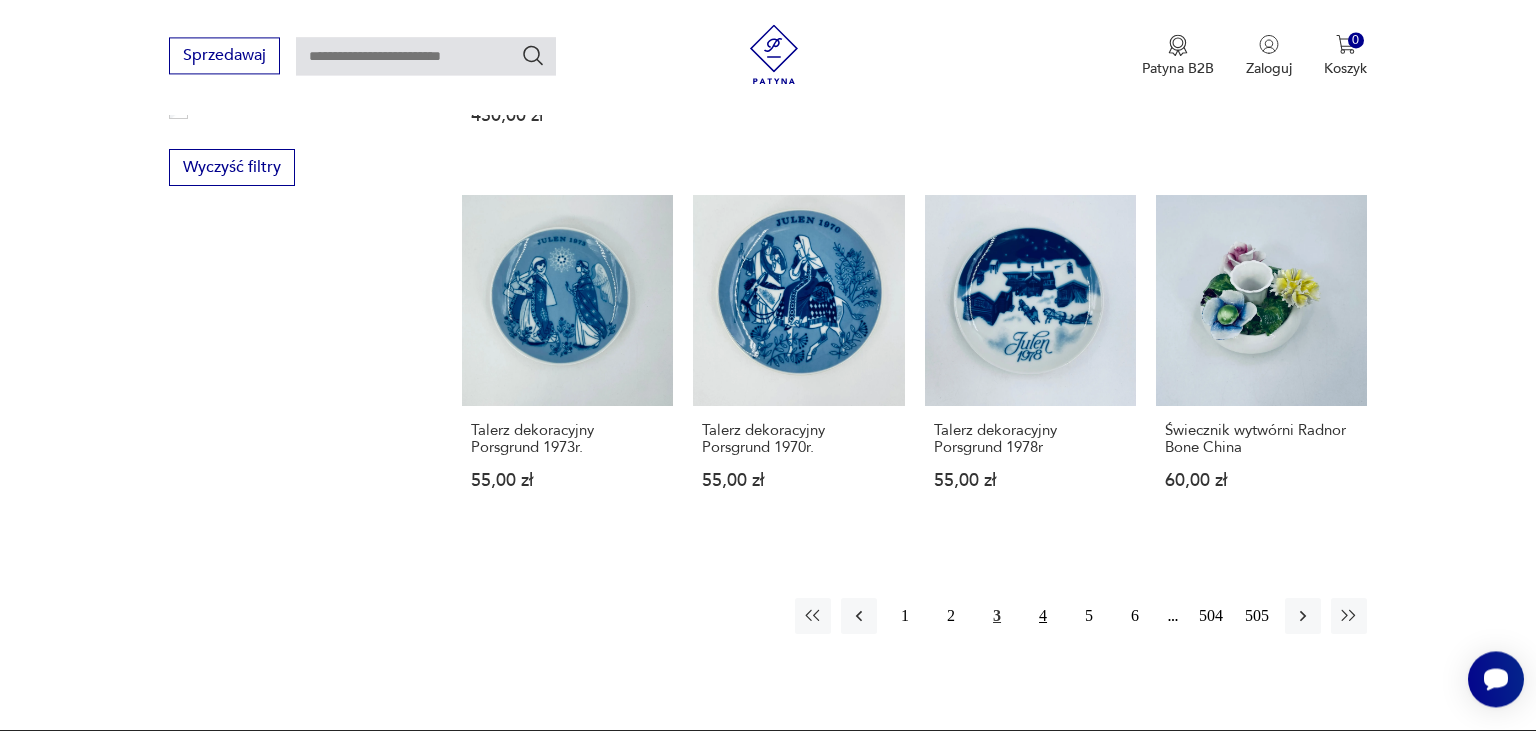 click on "4" at bounding box center [1043, 616] 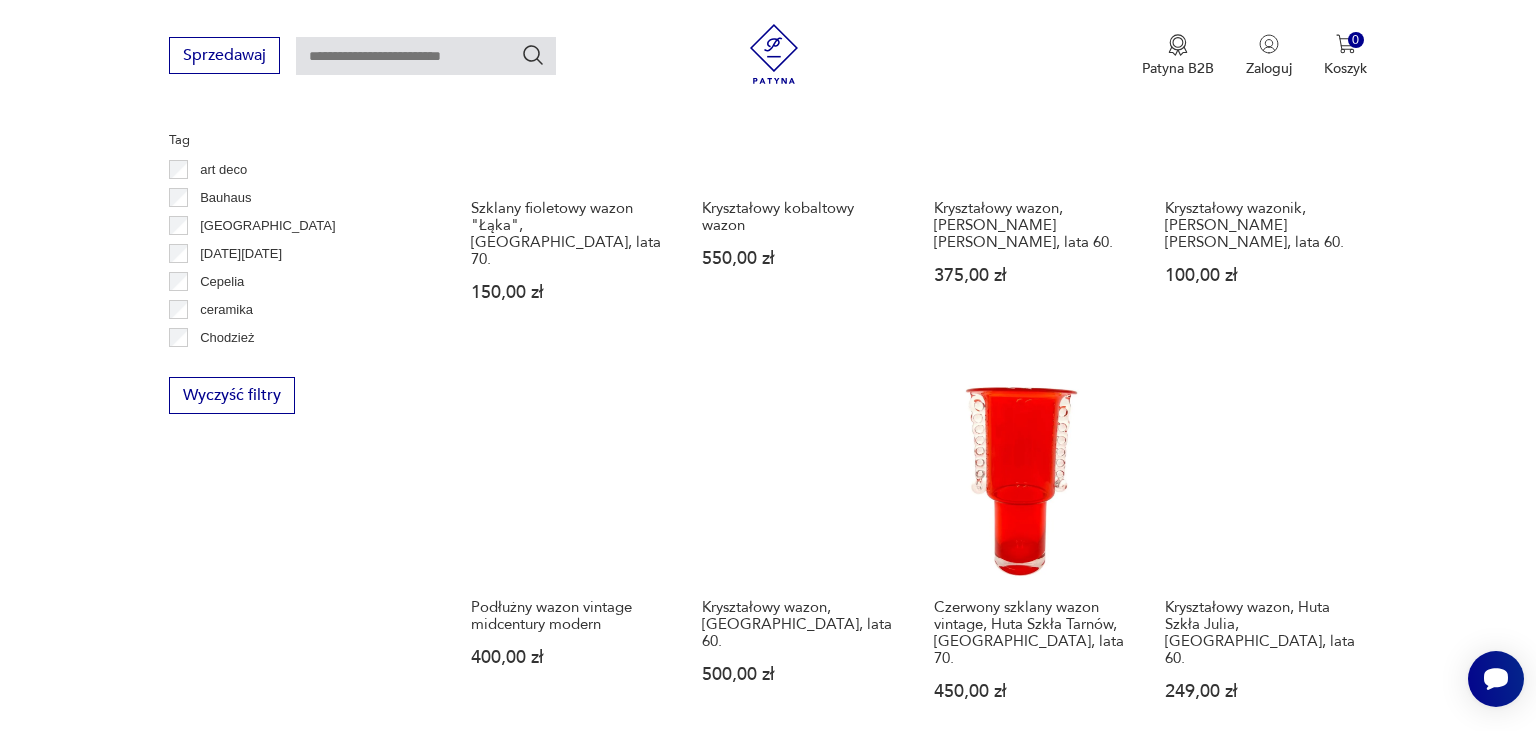 scroll, scrollTop: 2272, scrollLeft: 0, axis: vertical 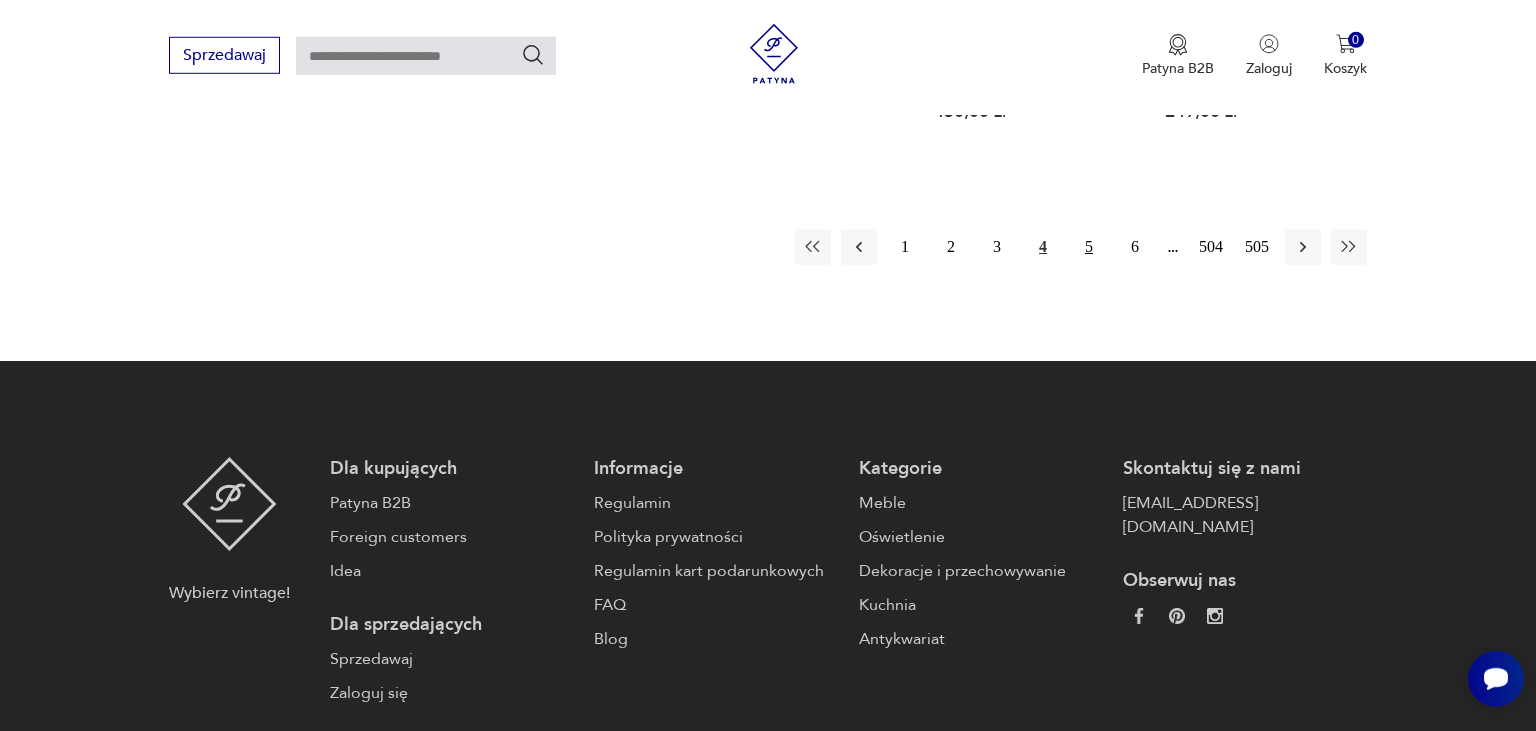 click on "5" at bounding box center (1089, 247) 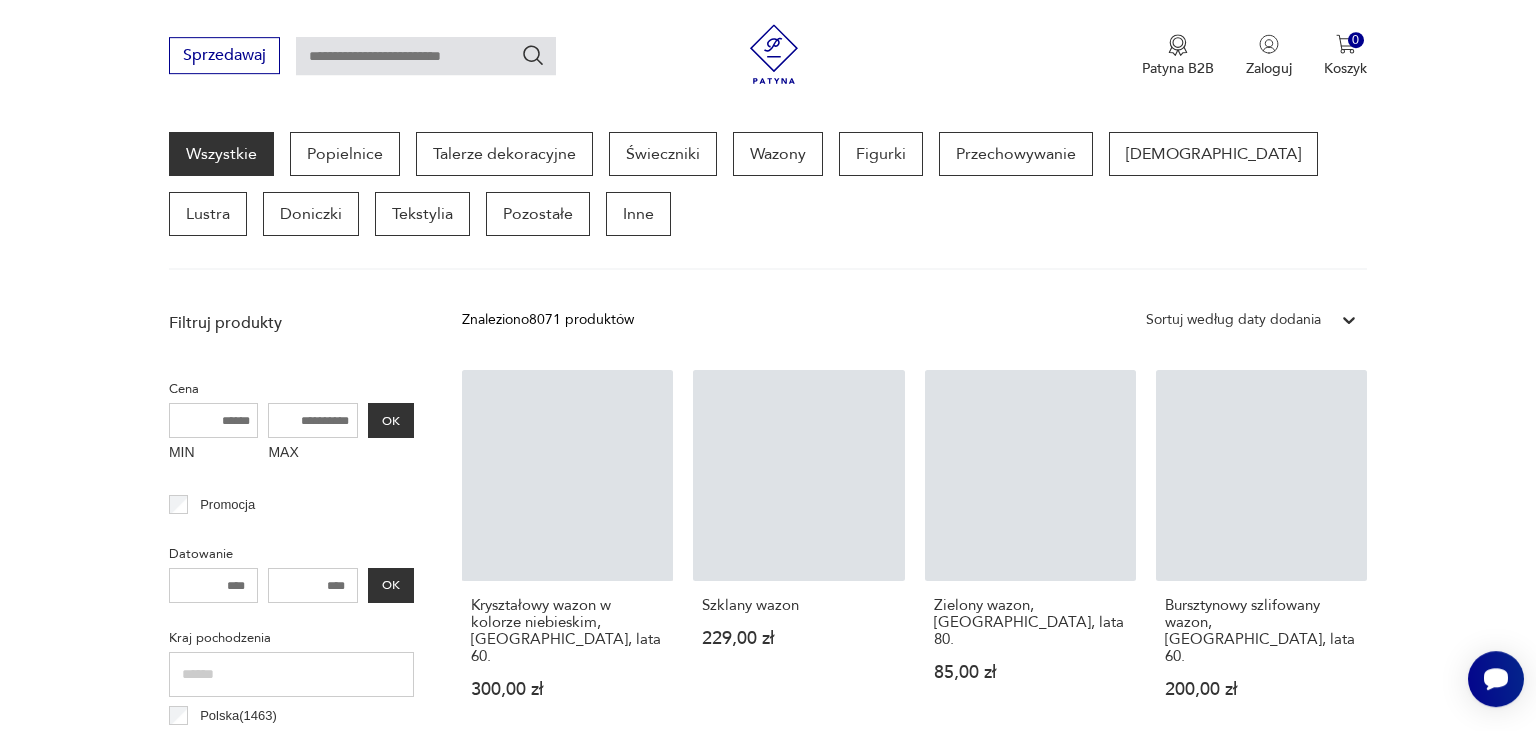 scroll, scrollTop: 529, scrollLeft: 0, axis: vertical 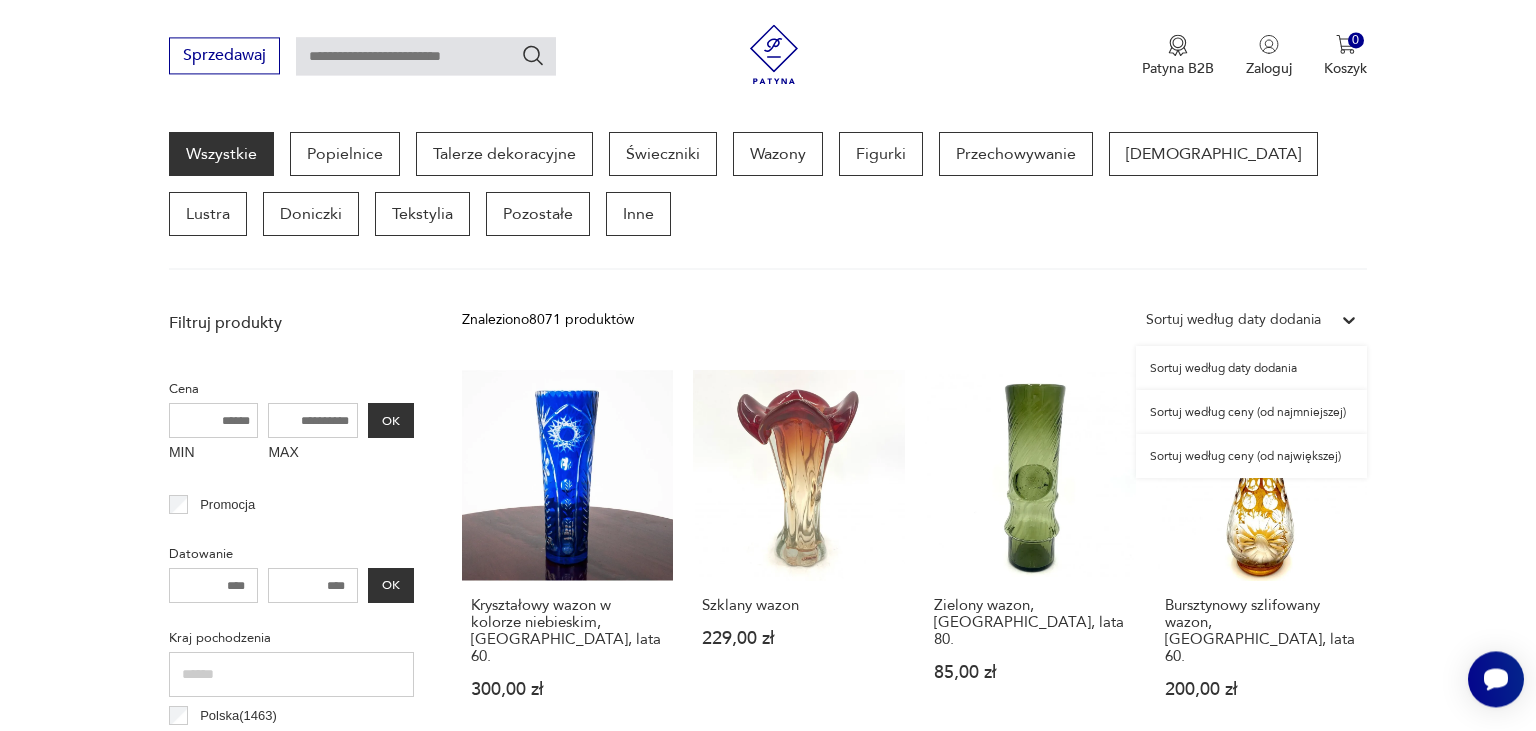 click 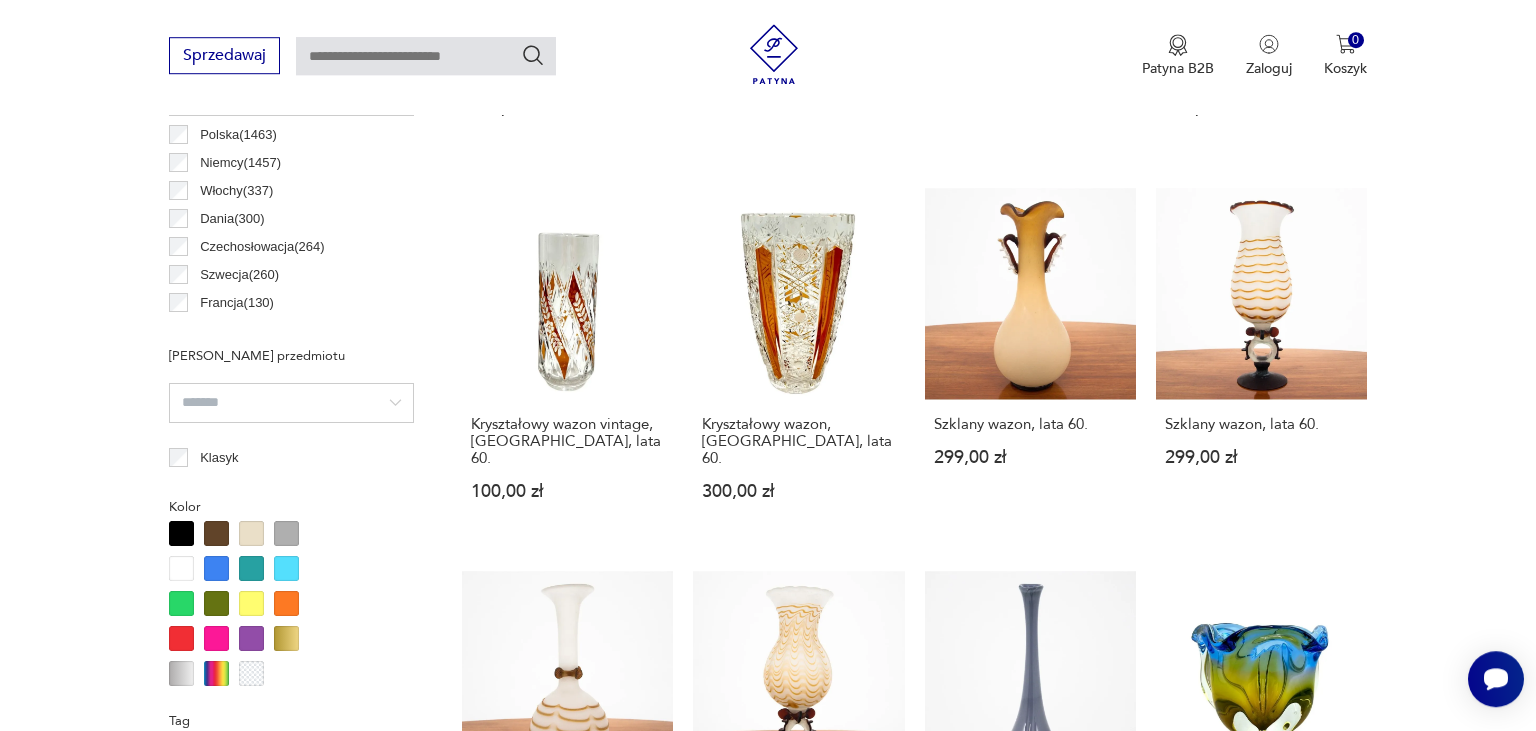 scroll, scrollTop: 1692, scrollLeft: 0, axis: vertical 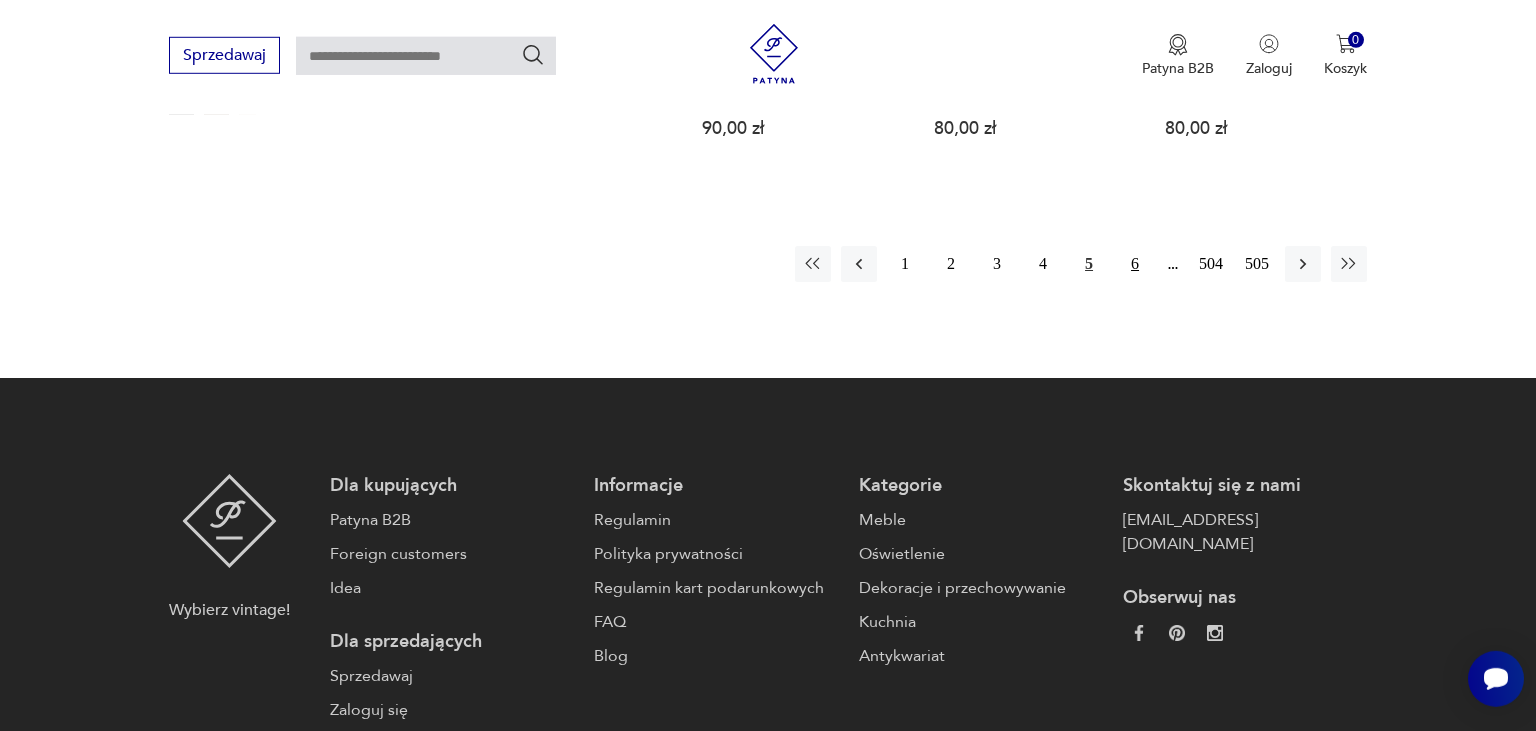 click on "6" at bounding box center (1135, 264) 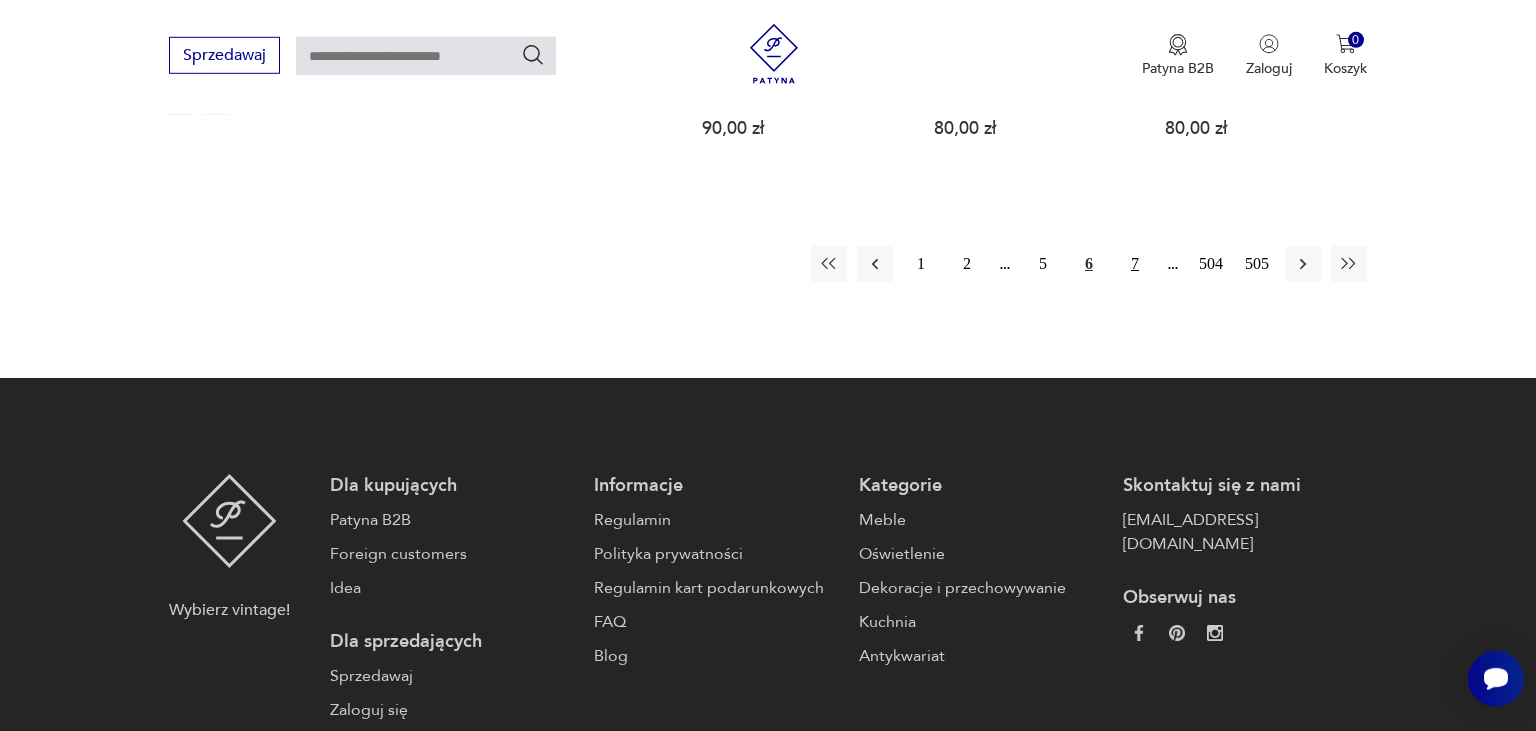 click on "7" at bounding box center (1135, 264) 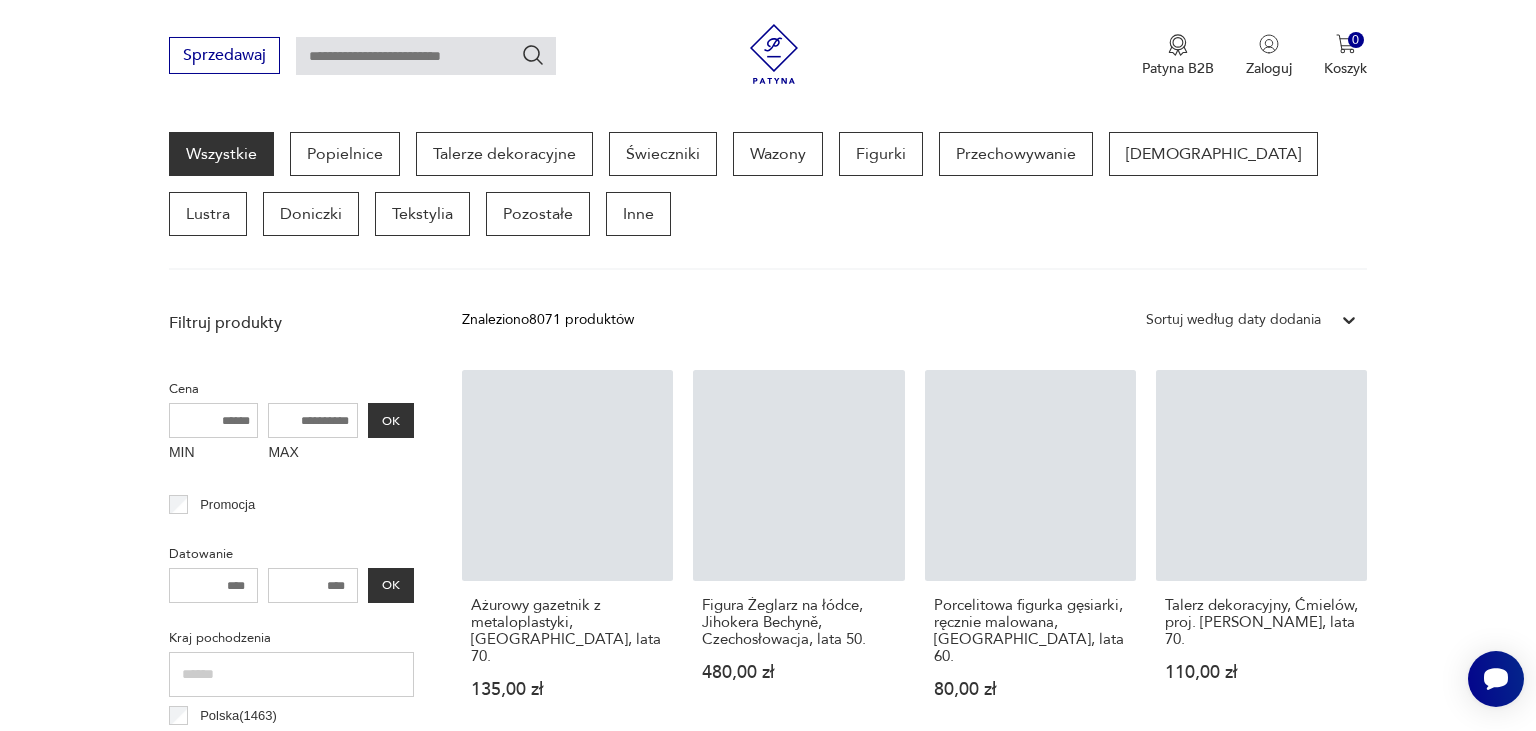 scroll, scrollTop: 529, scrollLeft: 0, axis: vertical 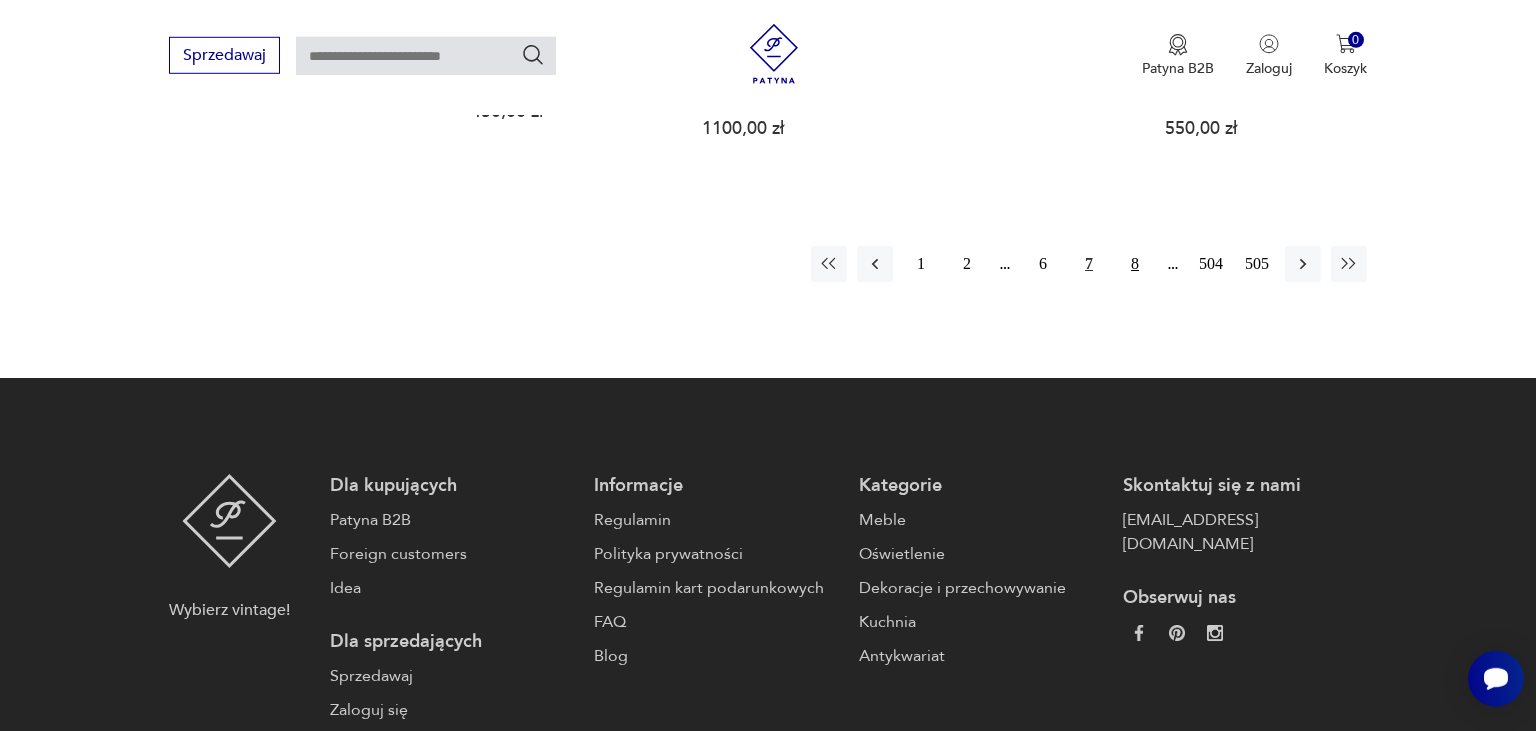 click on "8" at bounding box center [1135, 264] 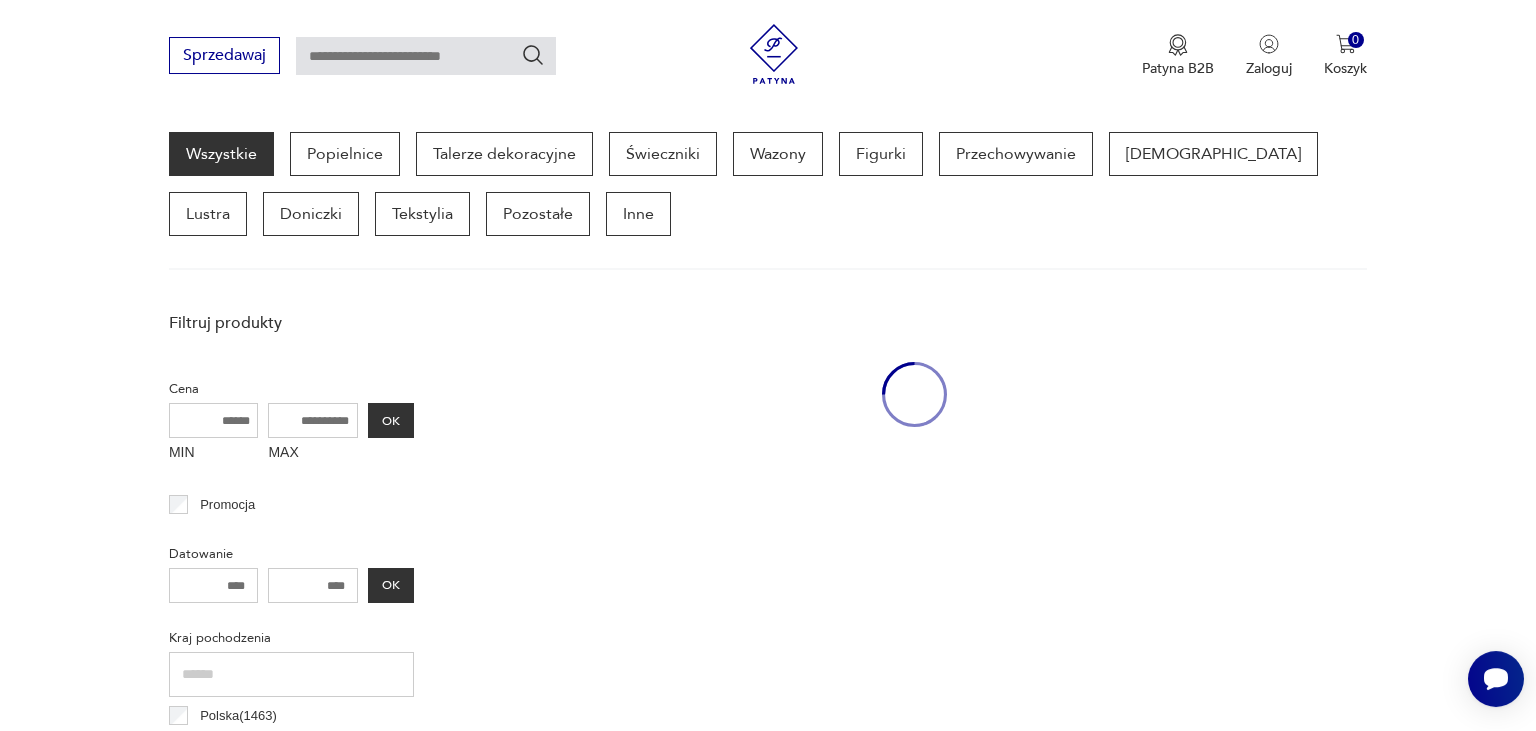 scroll, scrollTop: 529, scrollLeft: 0, axis: vertical 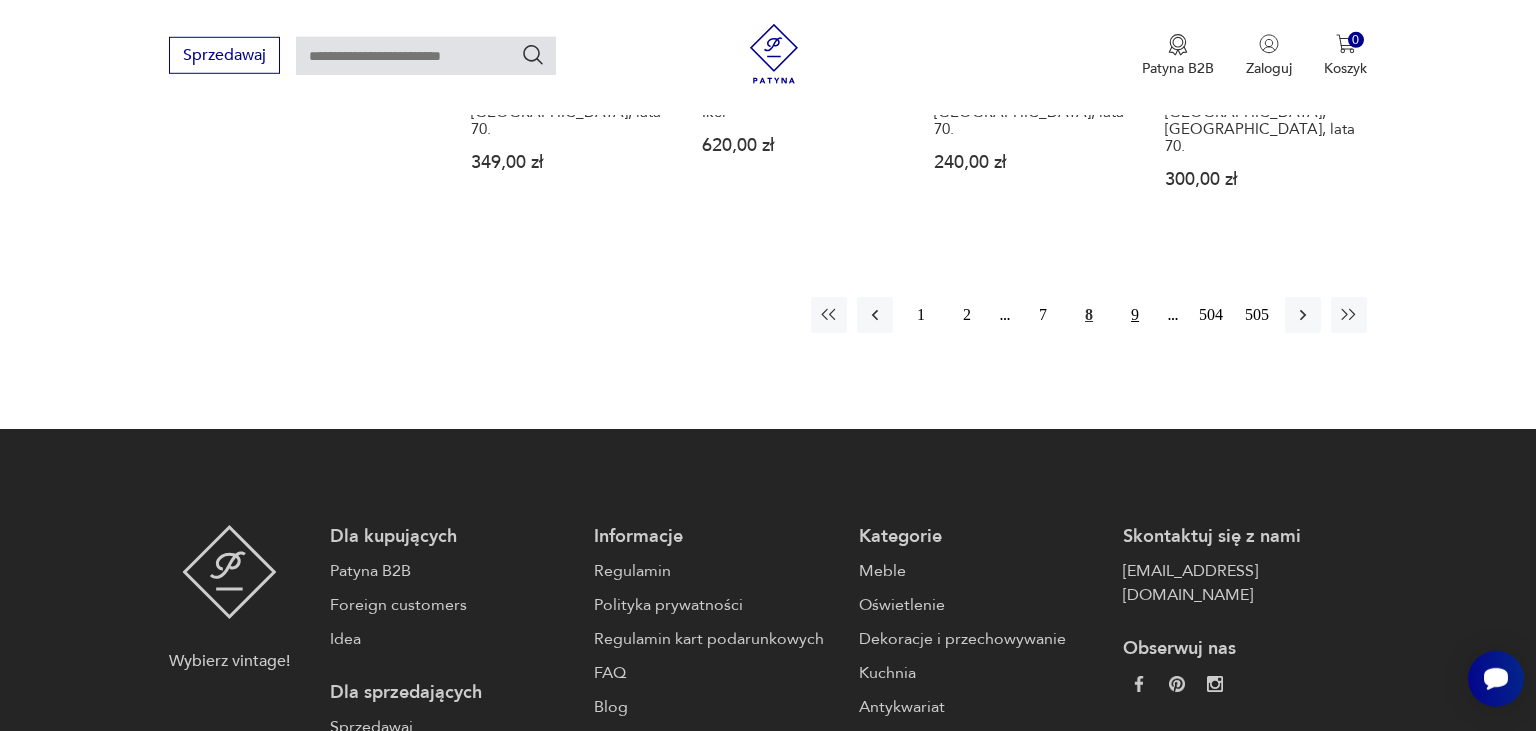 click on "9" at bounding box center [1135, 315] 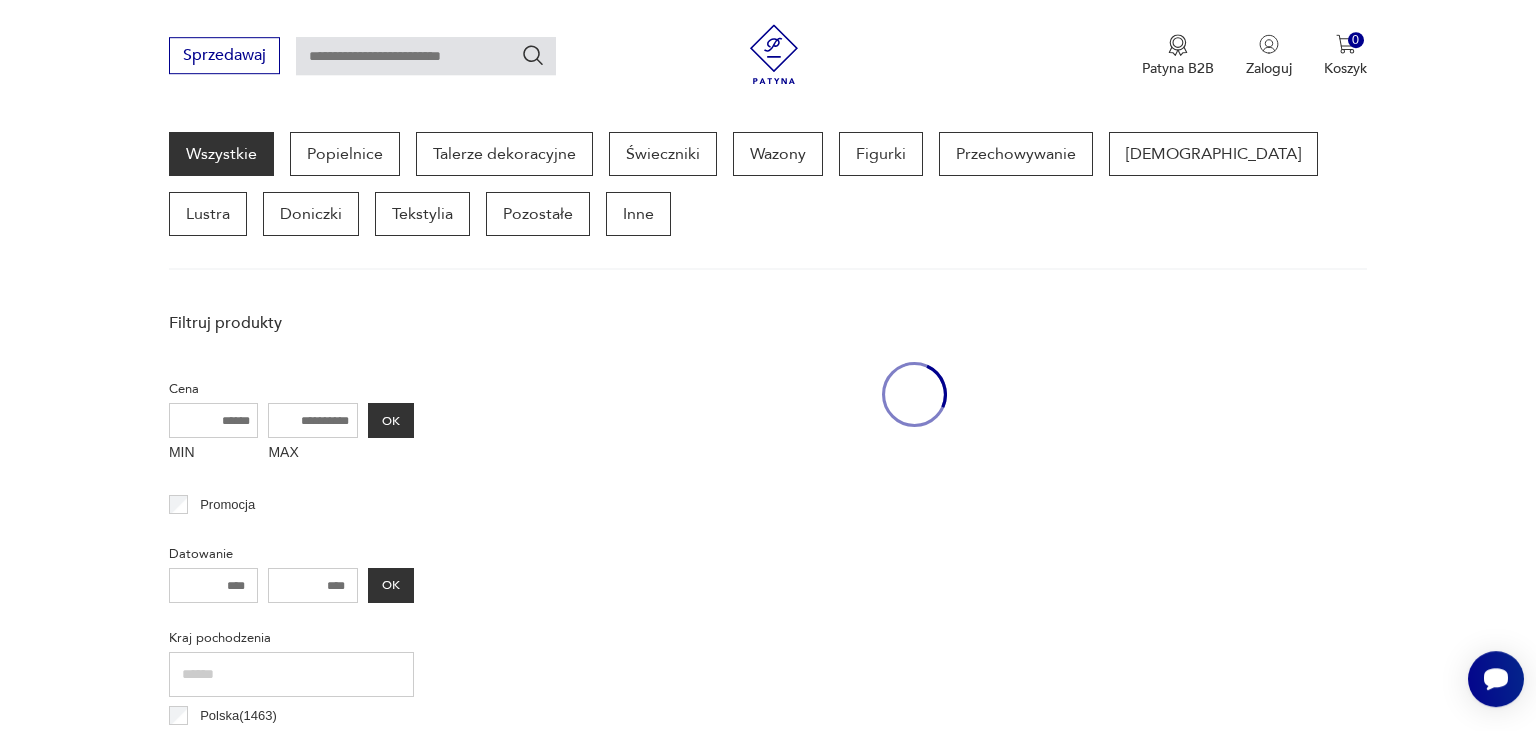 scroll, scrollTop: 529, scrollLeft: 0, axis: vertical 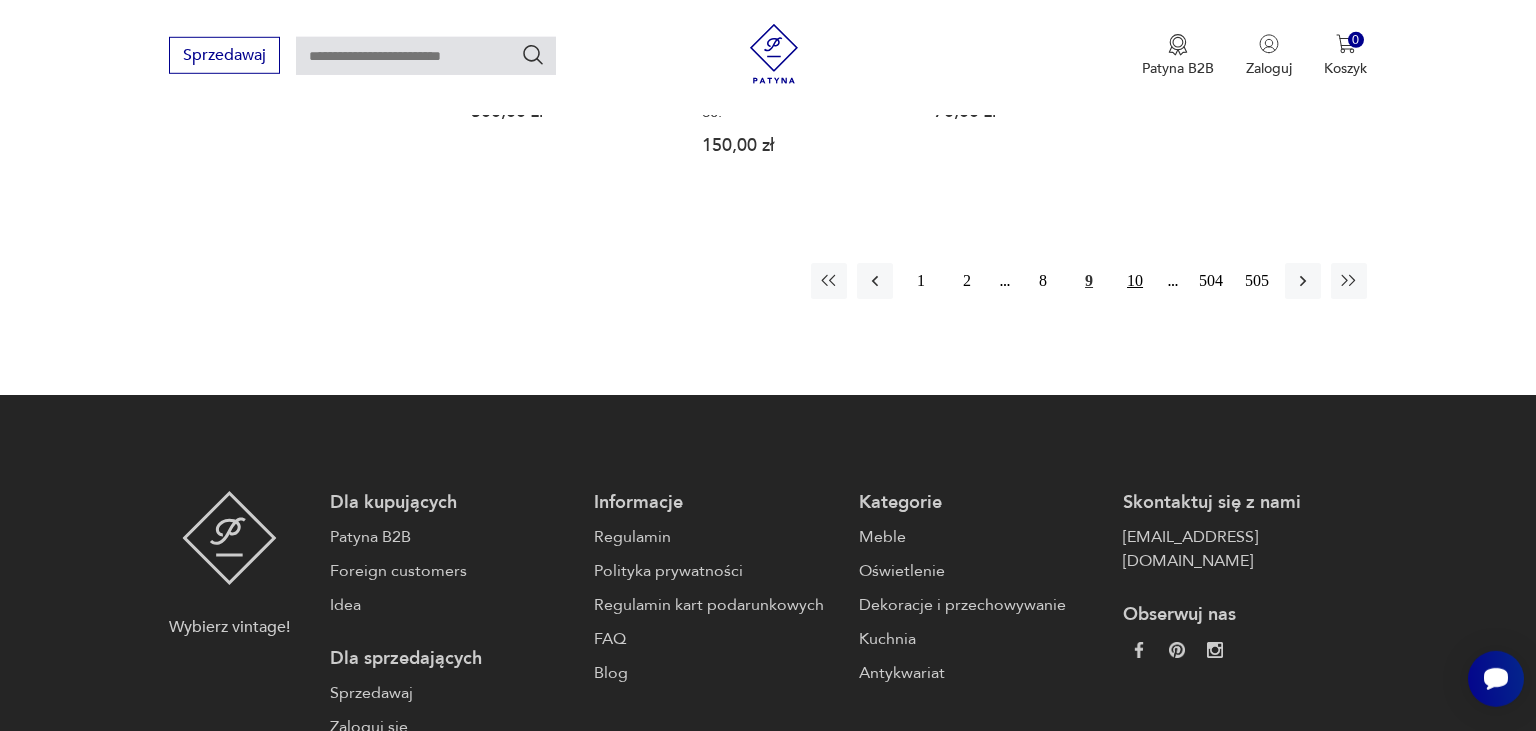 click on "10" at bounding box center [1135, 281] 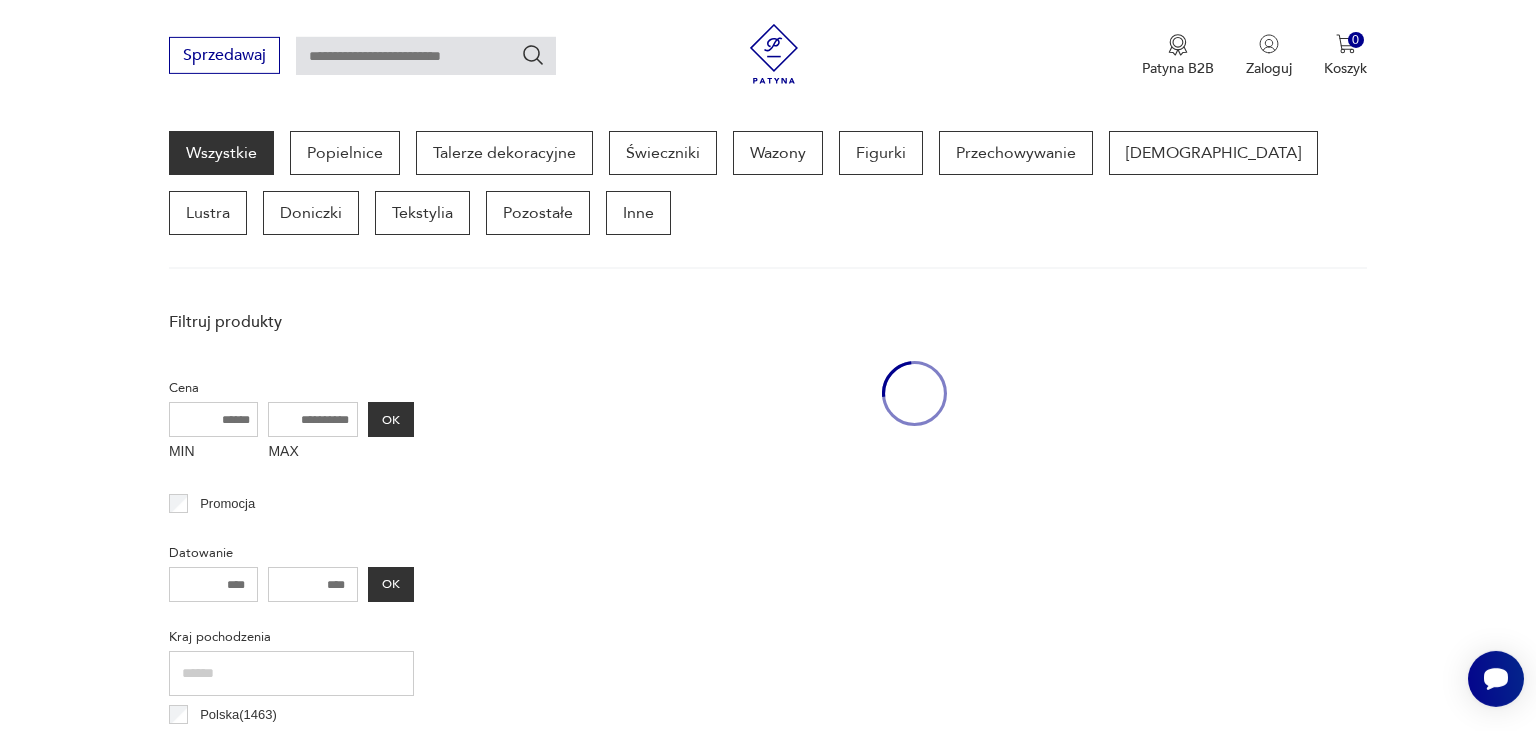 scroll, scrollTop: 529, scrollLeft: 0, axis: vertical 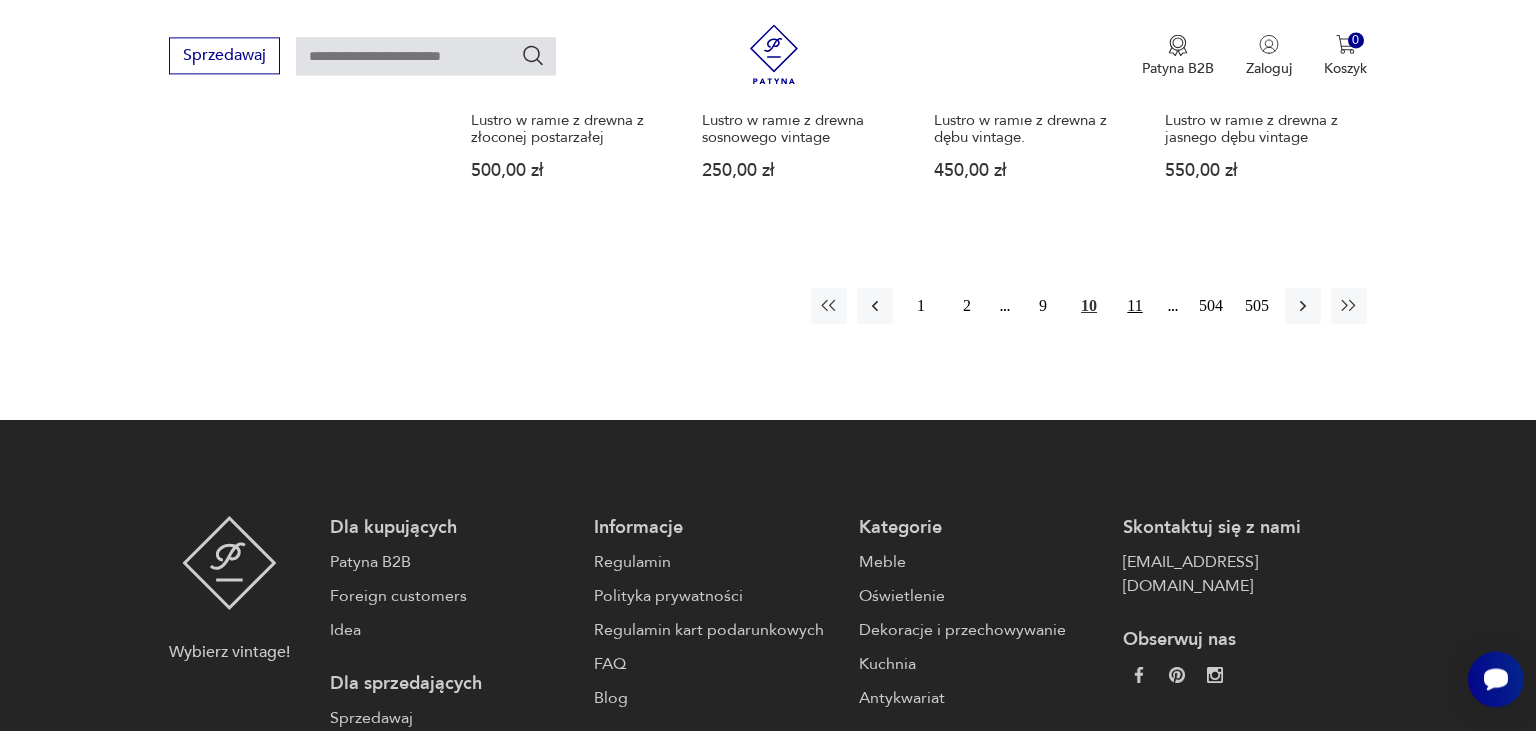 click on "11" at bounding box center (1135, 306) 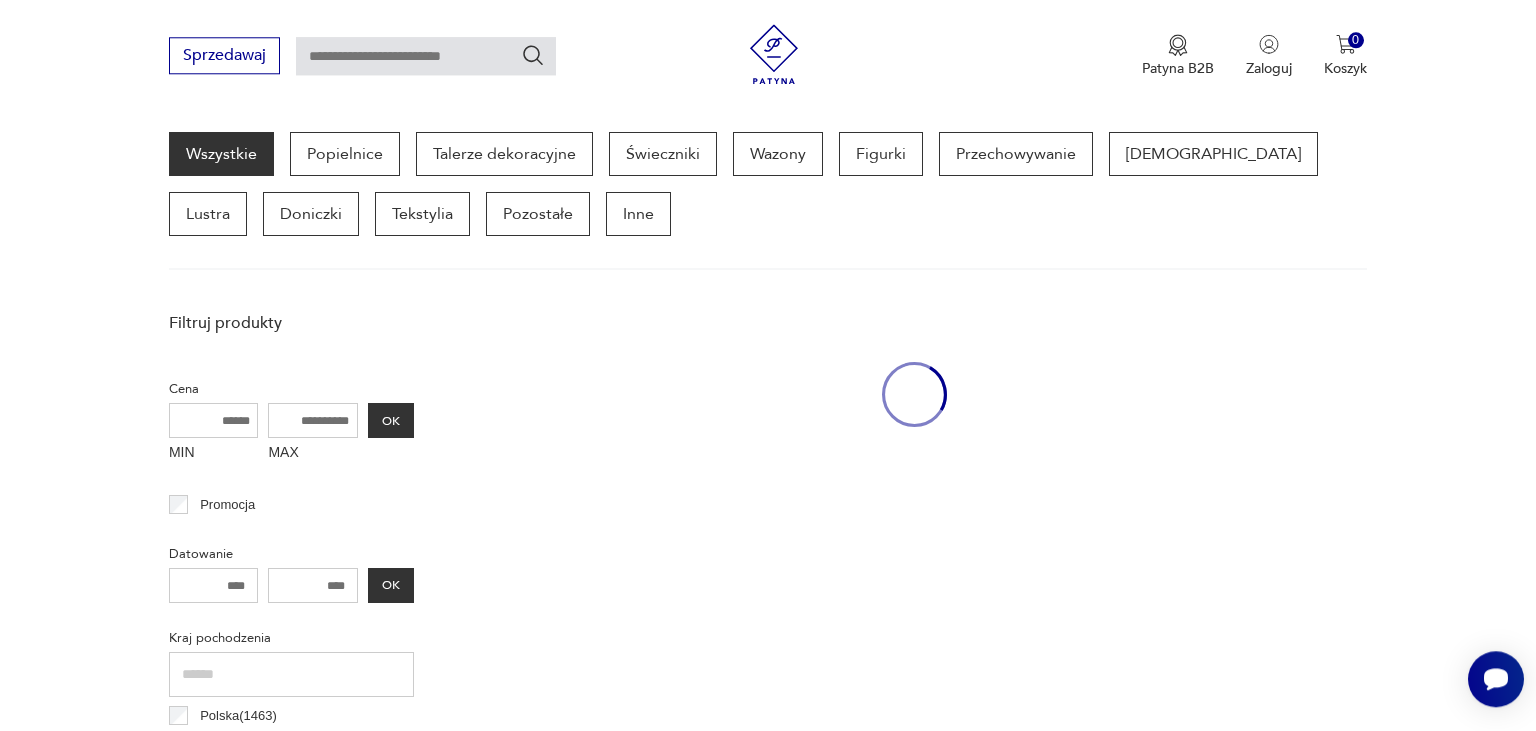 scroll, scrollTop: 529, scrollLeft: 0, axis: vertical 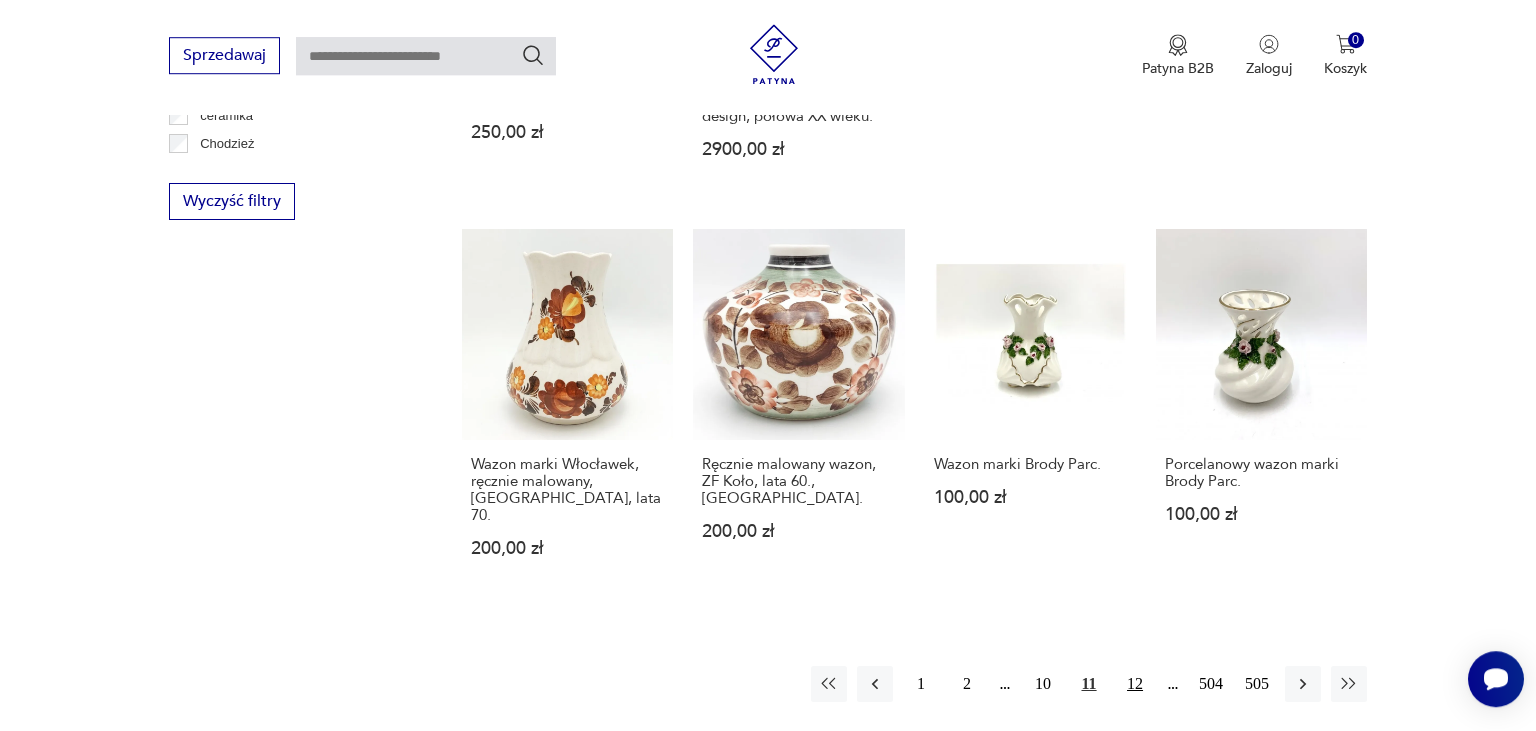click on "12" at bounding box center [1135, 684] 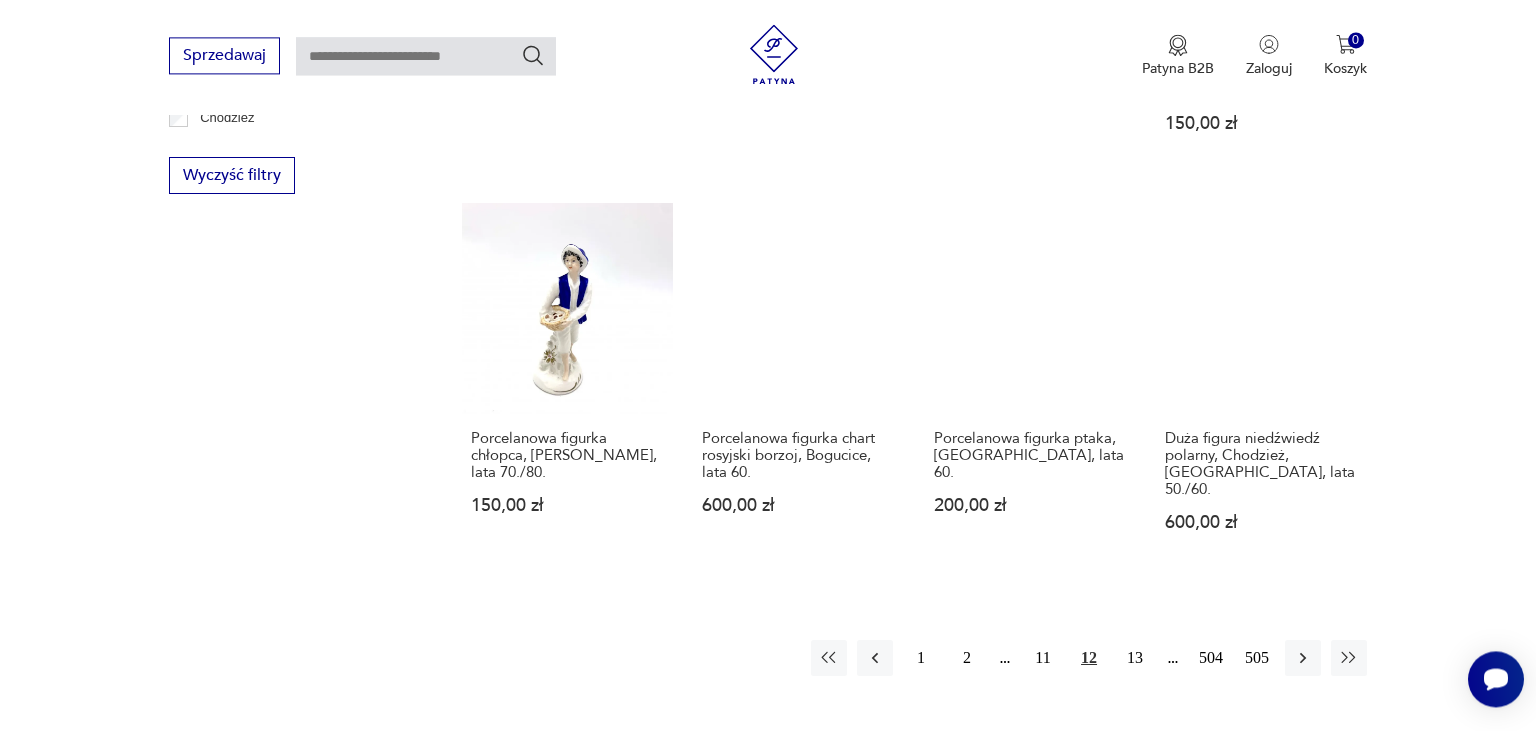scroll, scrollTop: 1920, scrollLeft: 0, axis: vertical 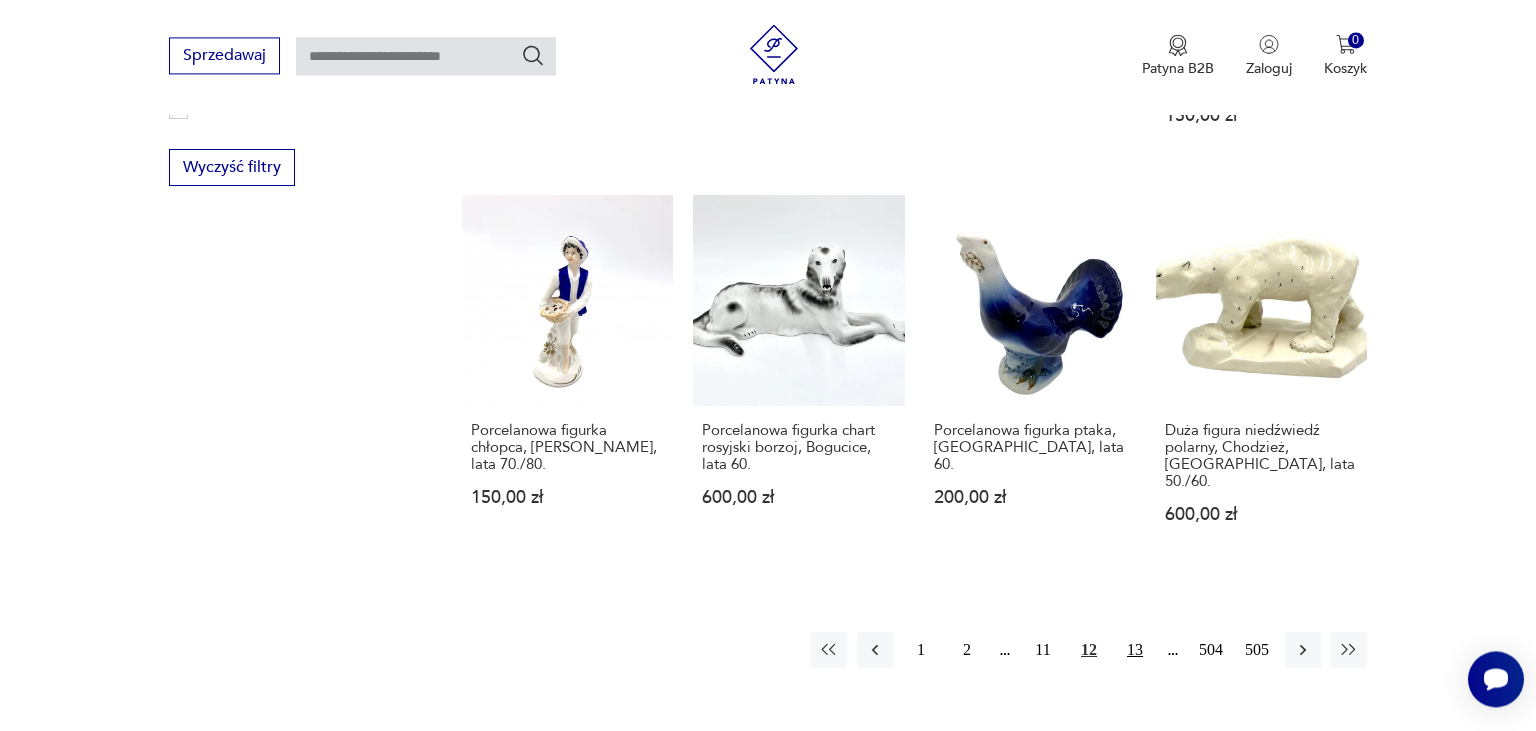 click on "13" at bounding box center (1135, 650) 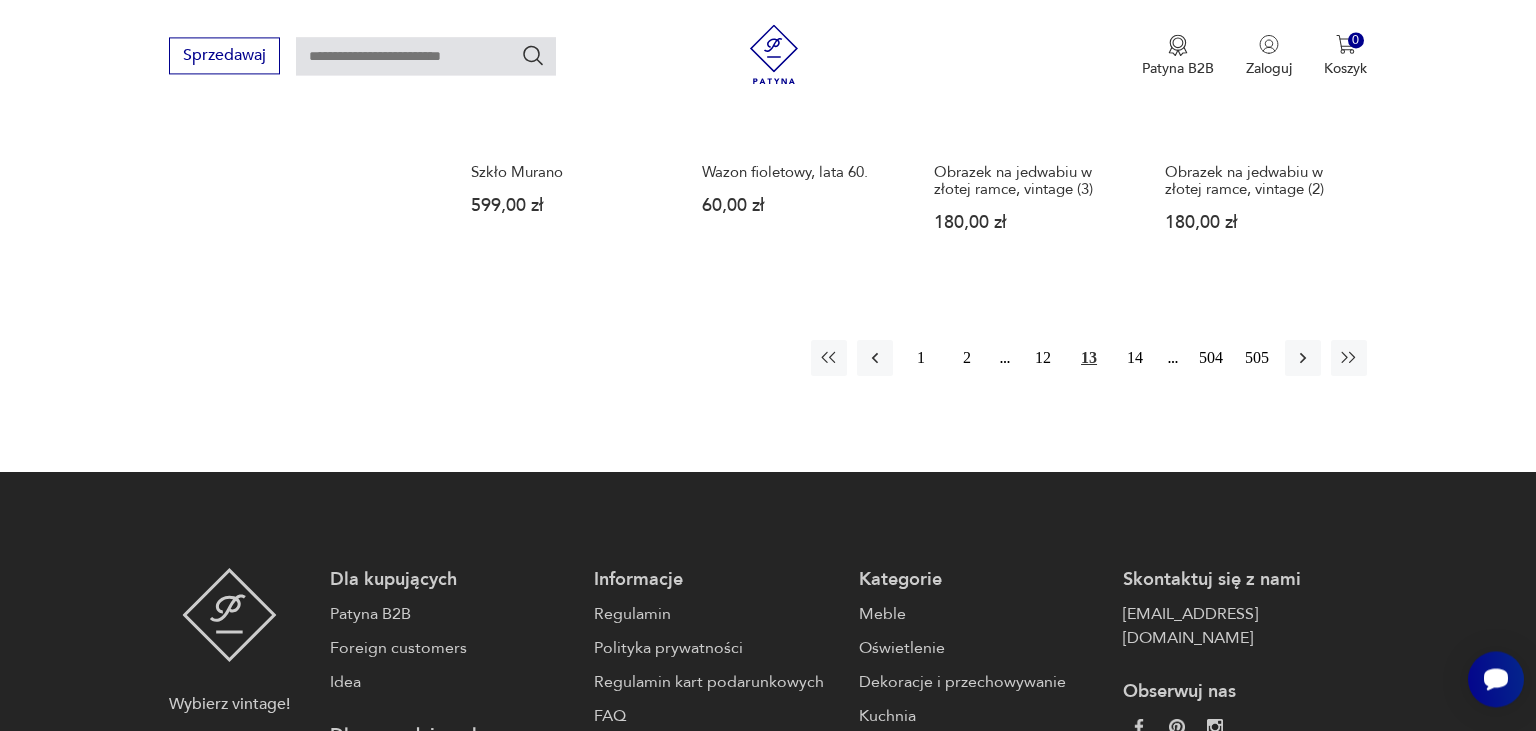 scroll, scrollTop: 2272, scrollLeft: 0, axis: vertical 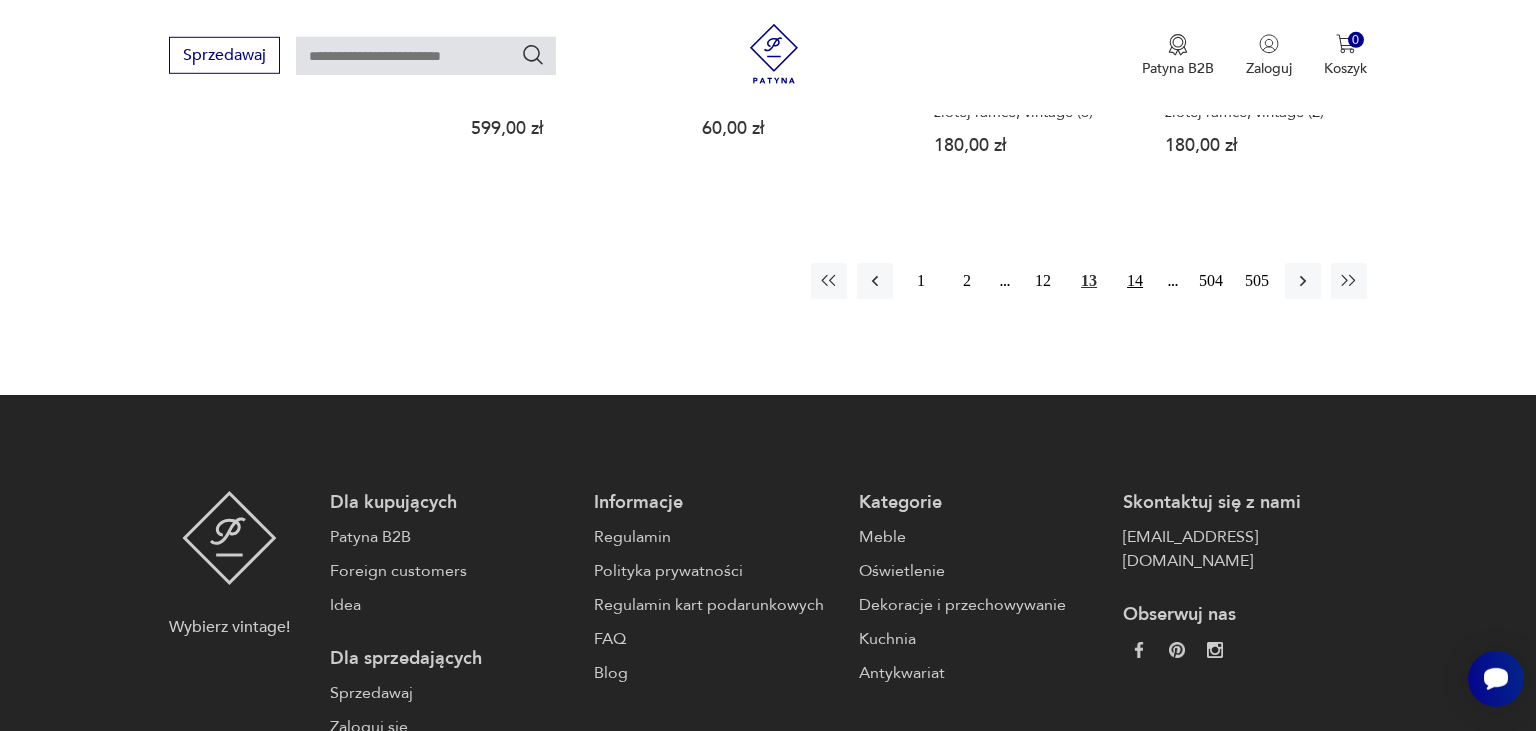 click on "14" at bounding box center [1135, 281] 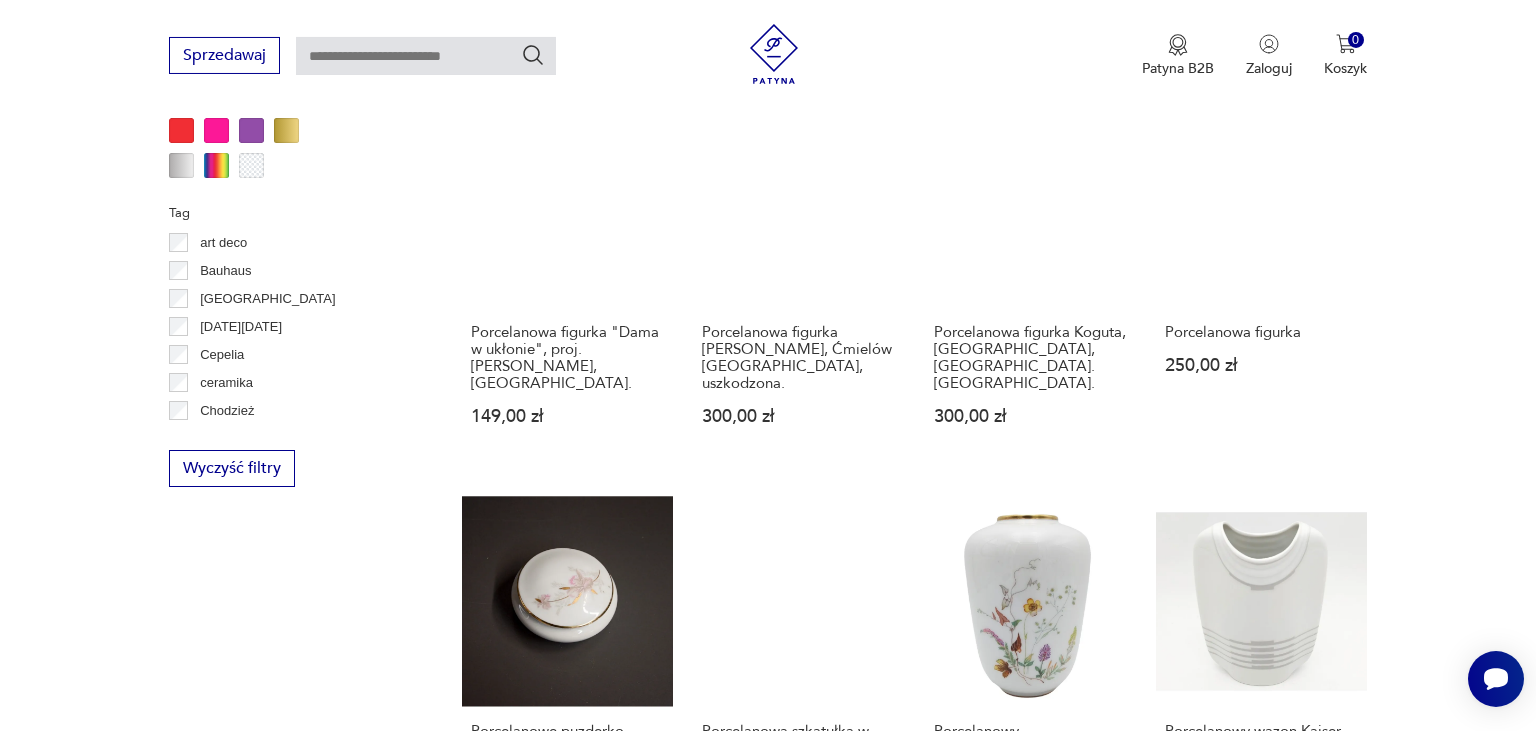 scroll, scrollTop: 1692, scrollLeft: 0, axis: vertical 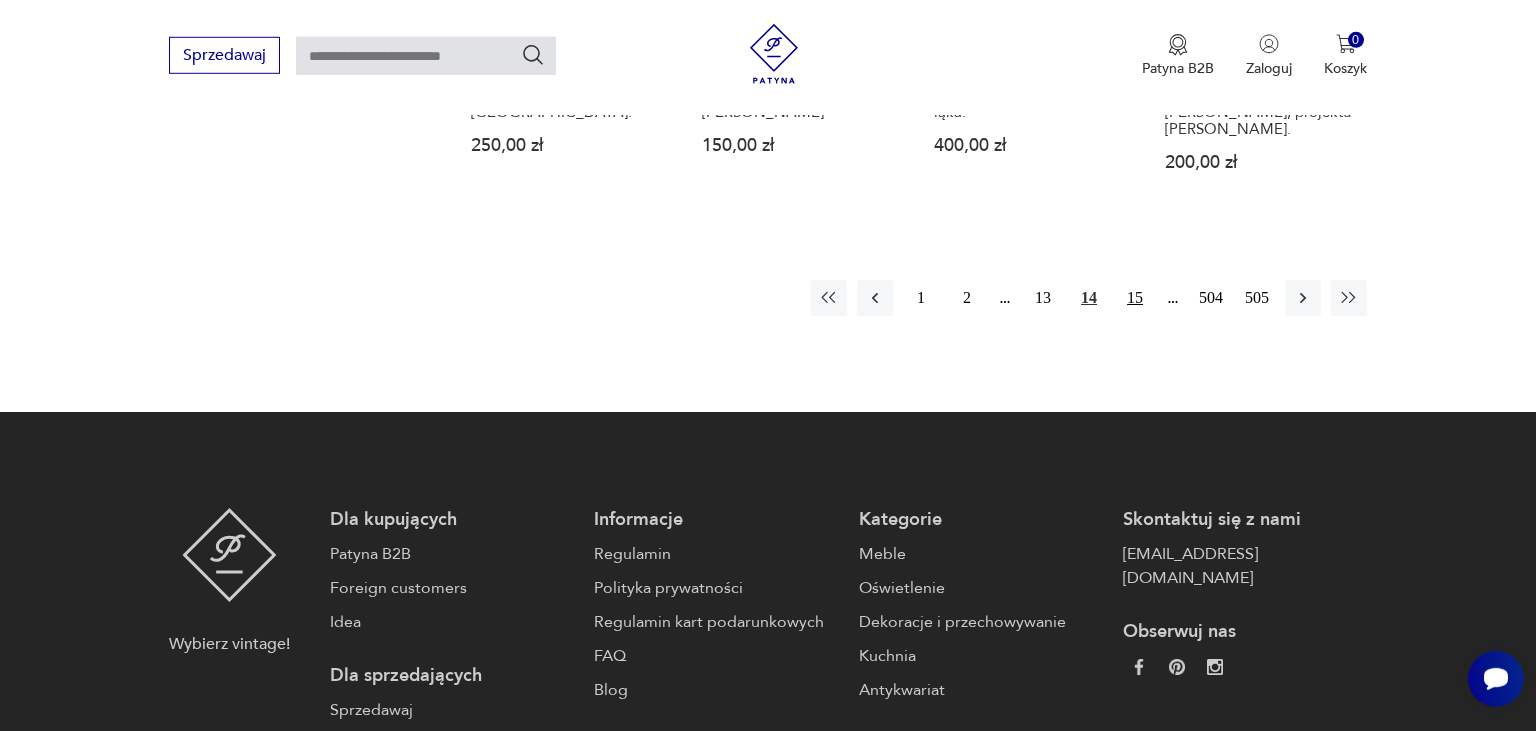 click on "15" at bounding box center [1135, 298] 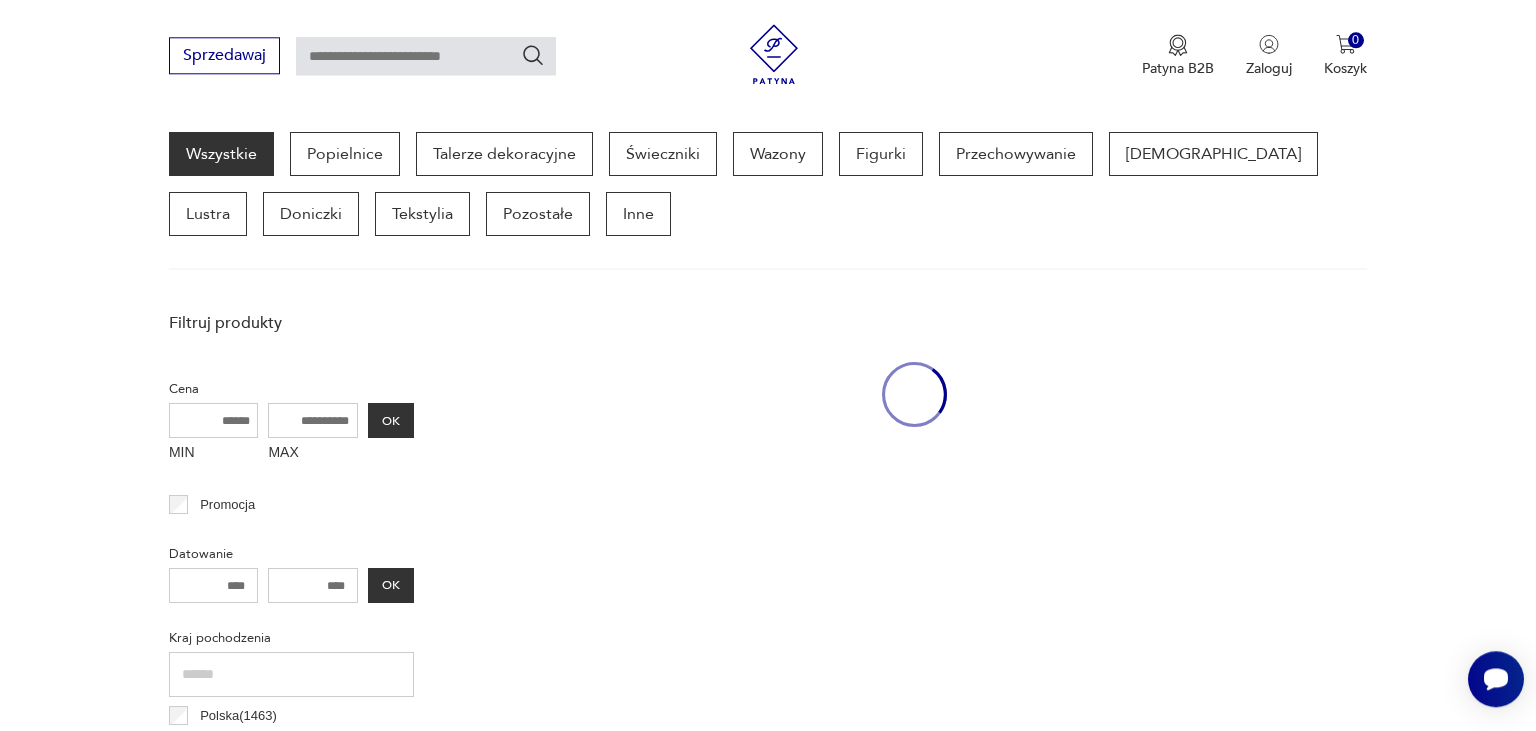 scroll, scrollTop: 529, scrollLeft: 0, axis: vertical 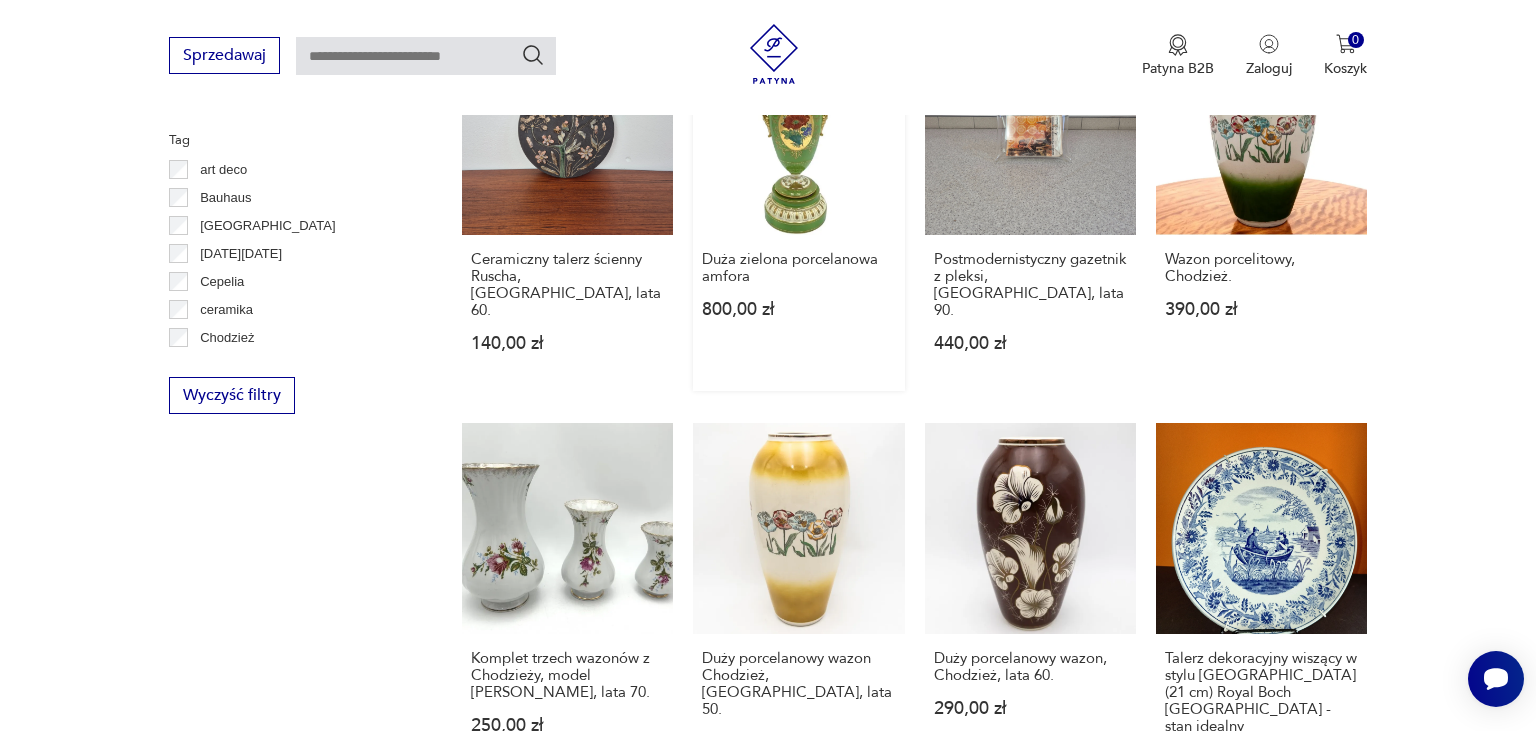 click on "Duża zielona porcelanowa amfora 800,00 zł" at bounding box center (798, 207) 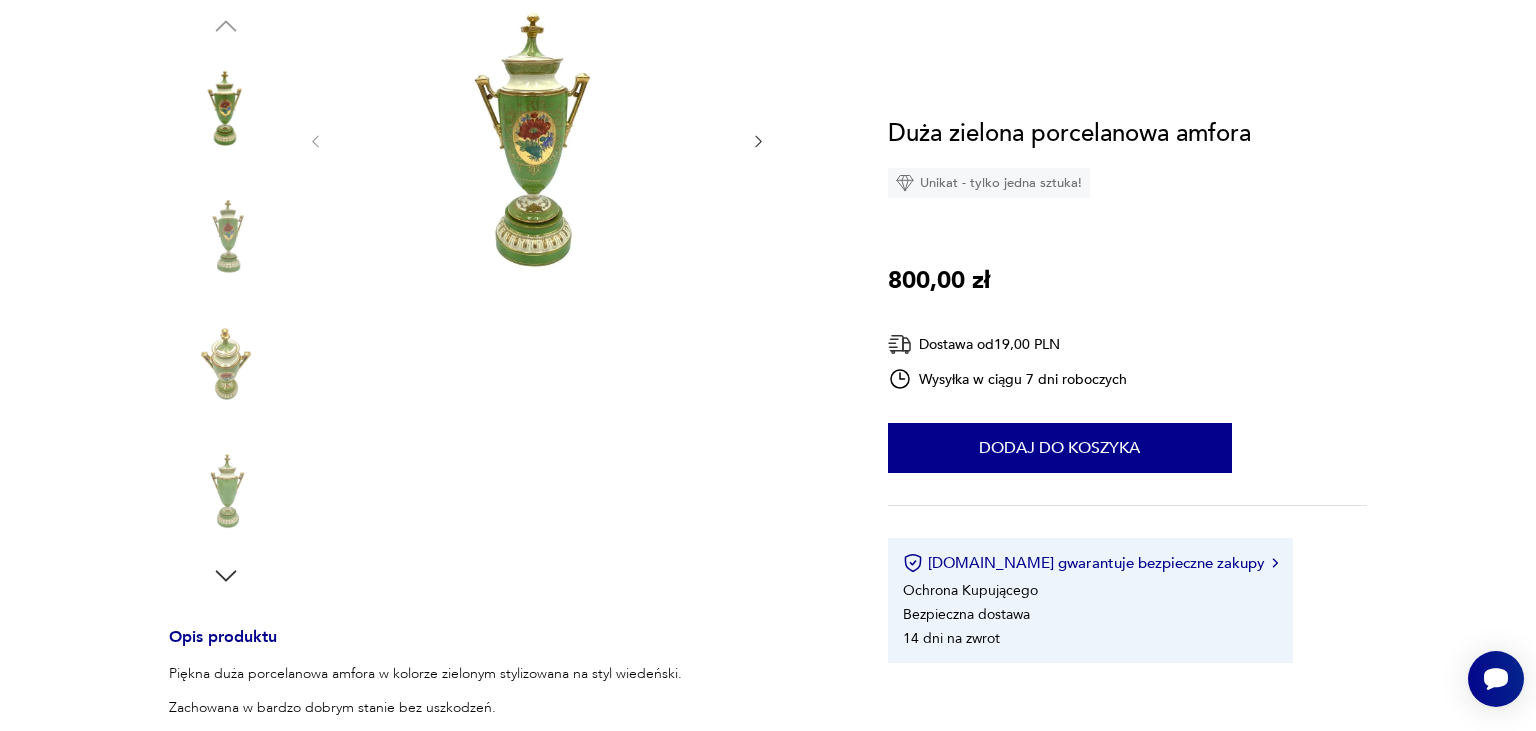 scroll, scrollTop: 0, scrollLeft: 0, axis: both 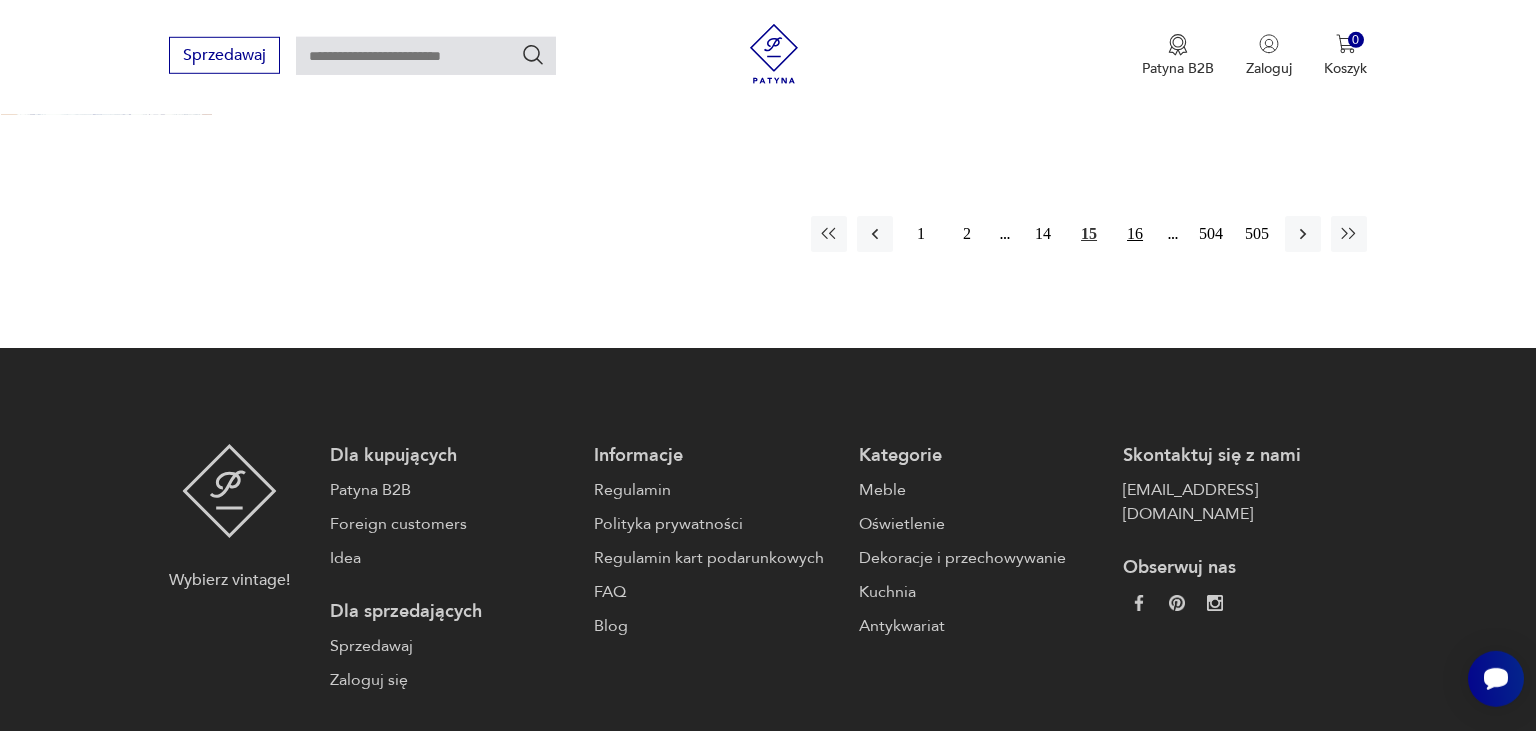 click on "16" at bounding box center (1135, 234) 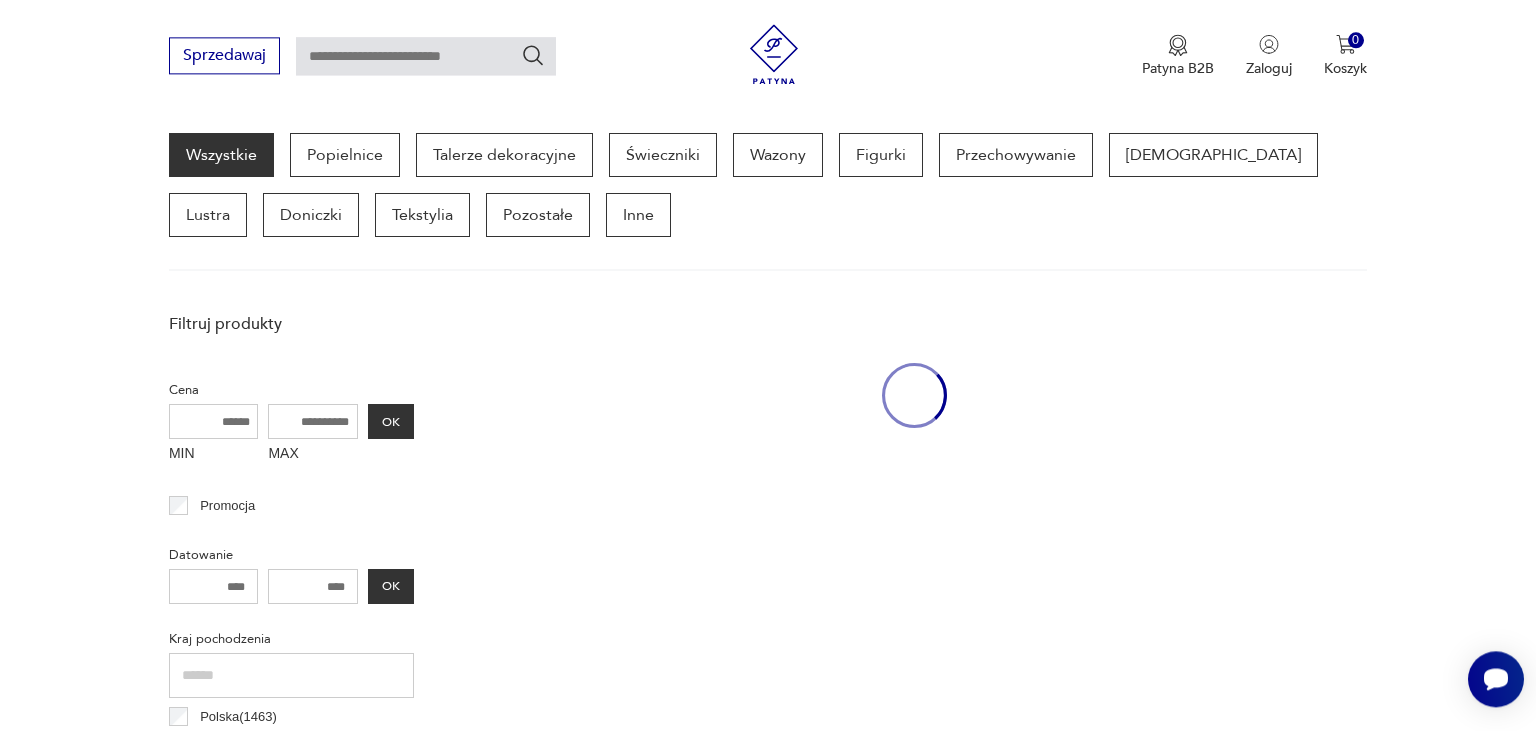 scroll, scrollTop: 528, scrollLeft: 0, axis: vertical 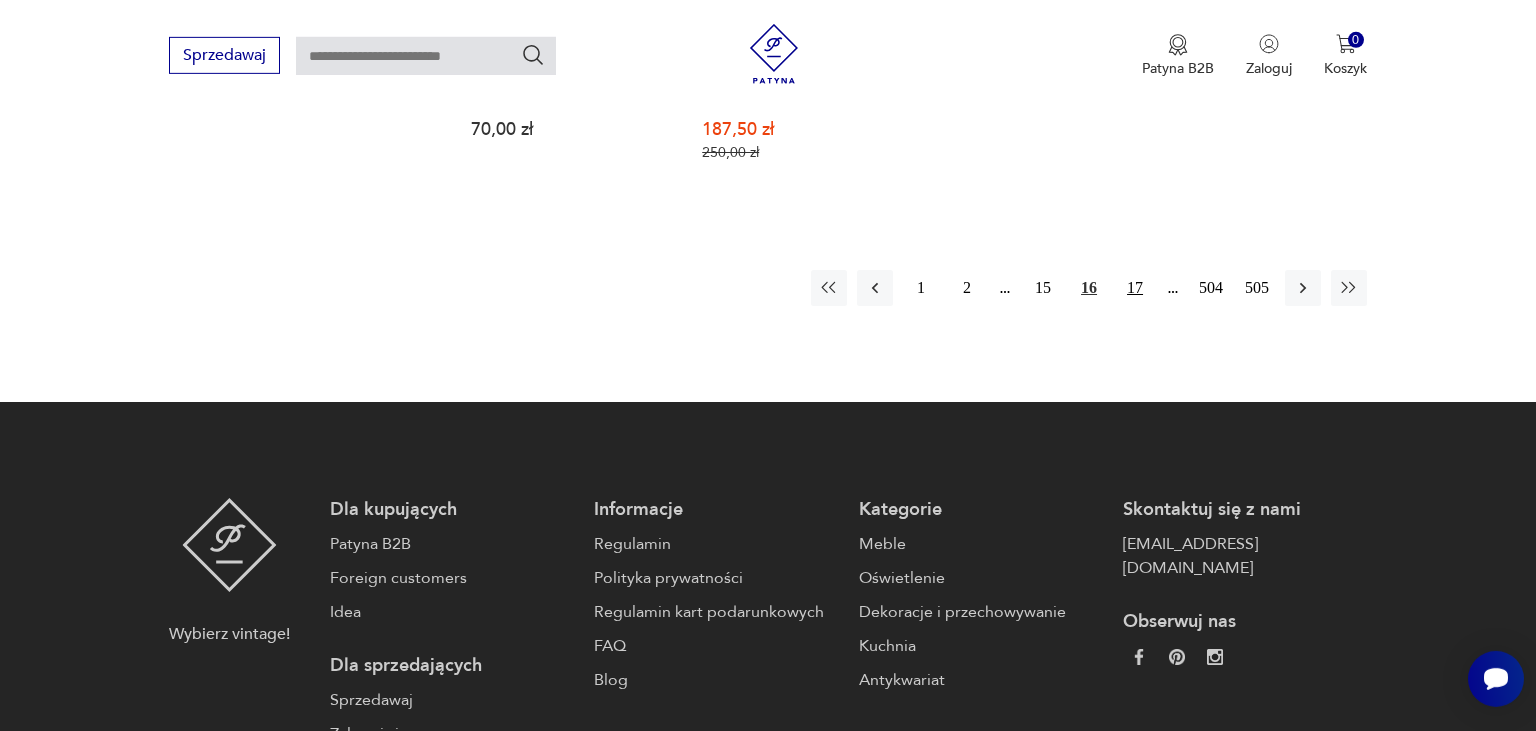 click on "17" at bounding box center [1135, 288] 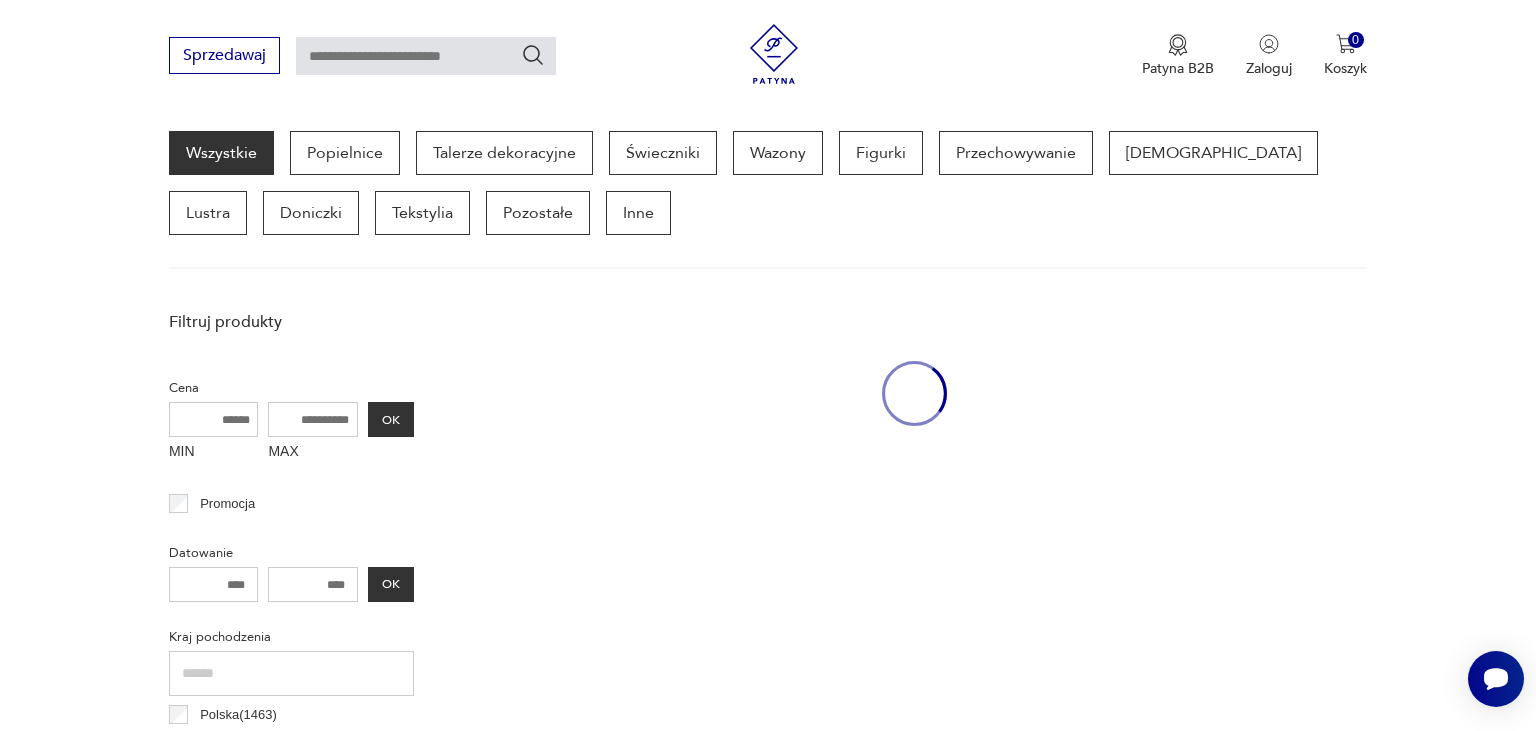 scroll, scrollTop: 530, scrollLeft: 0, axis: vertical 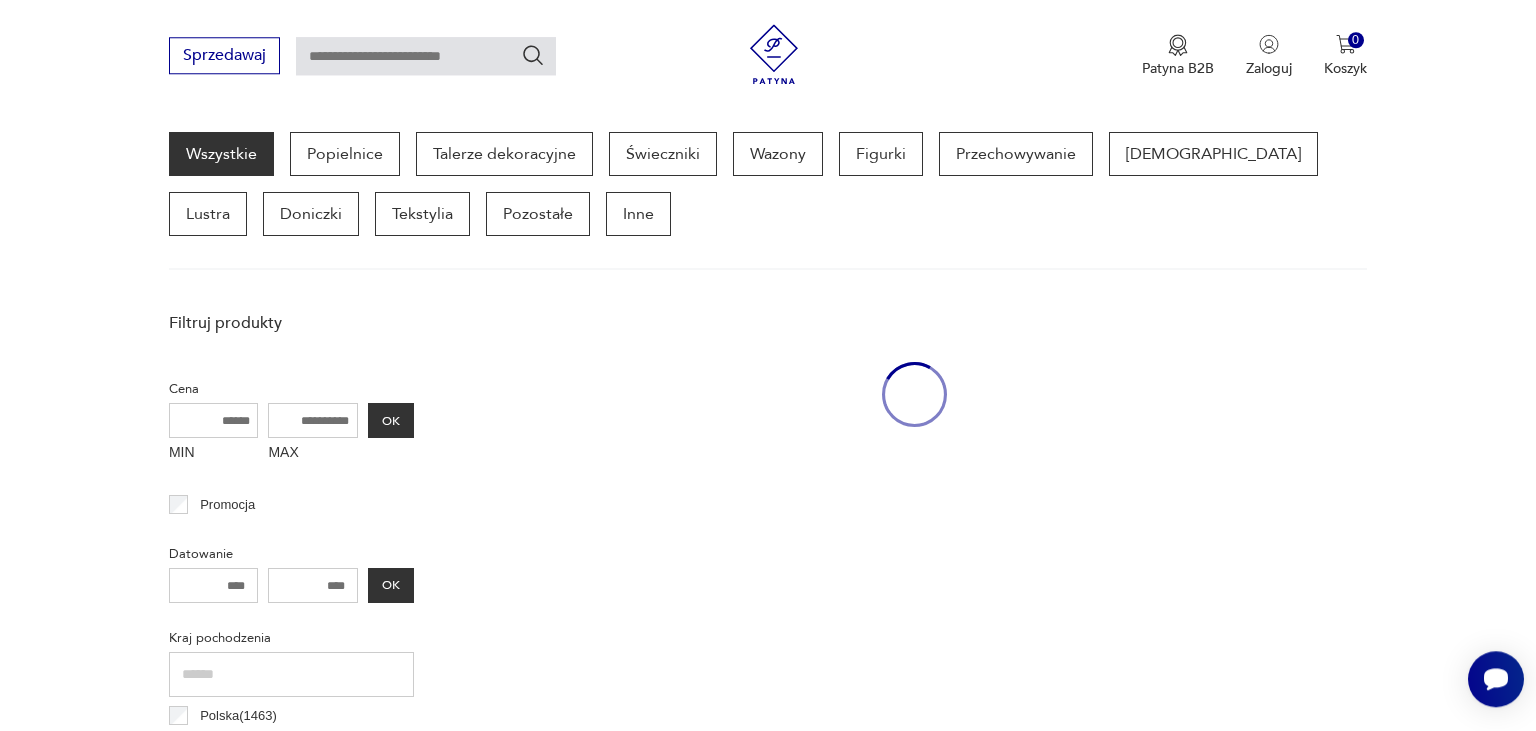 click at bounding box center (914, 394) 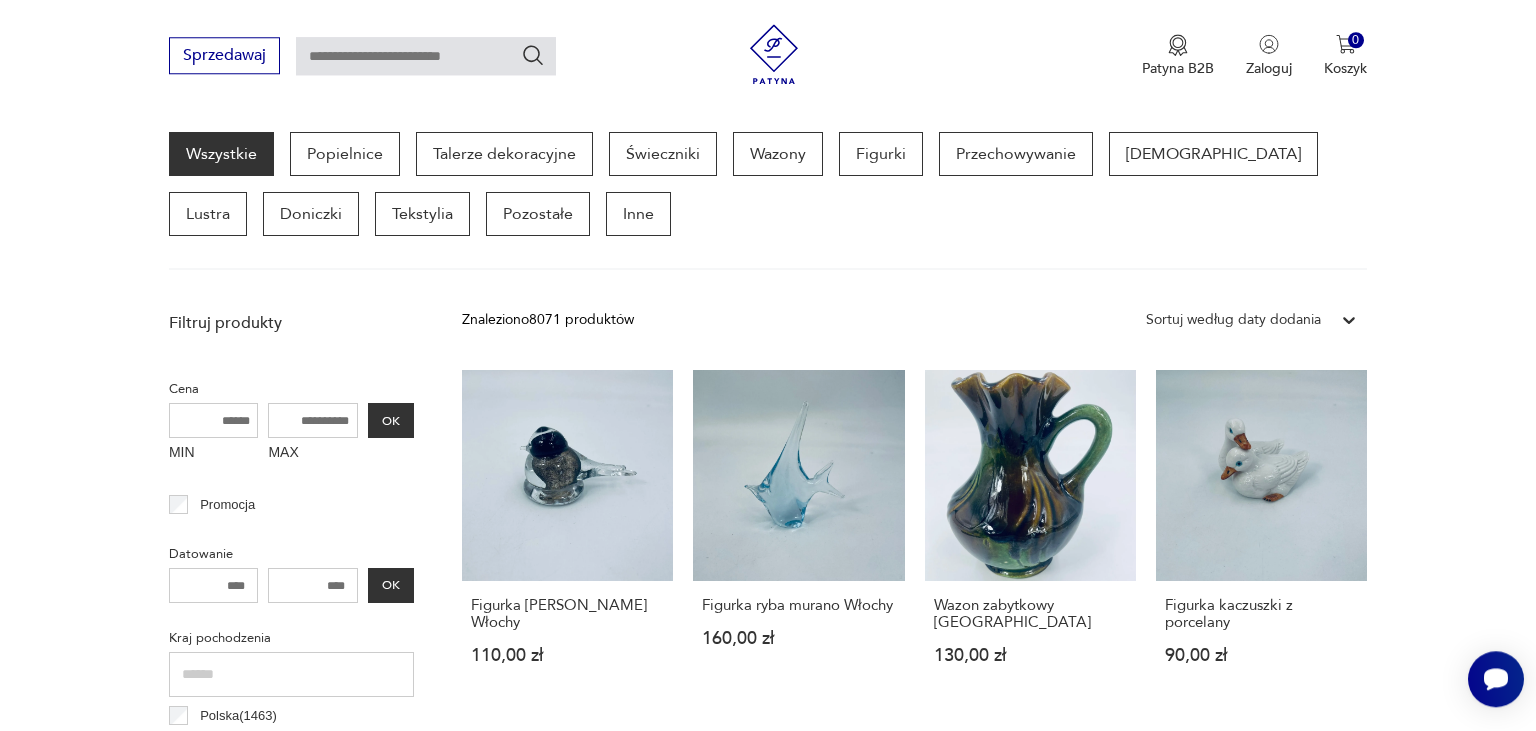 scroll, scrollTop: 1111, scrollLeft: 0, axis: vertical 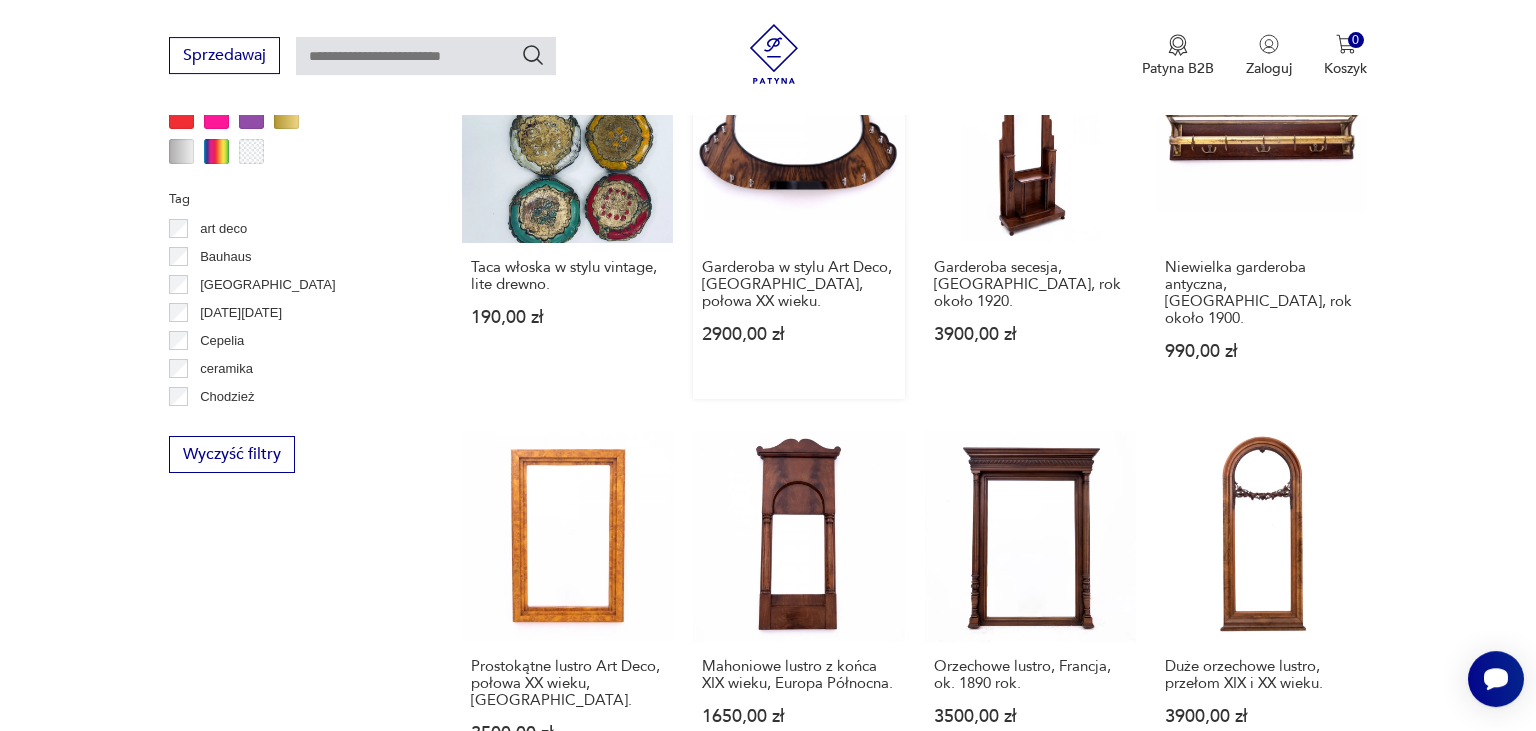 click on "Garderoba w stylu Art Deco, [GEOGRAPHIC_DATA], połowa XX wieku. 2900,00 zł" at bounding box center (798, 215) 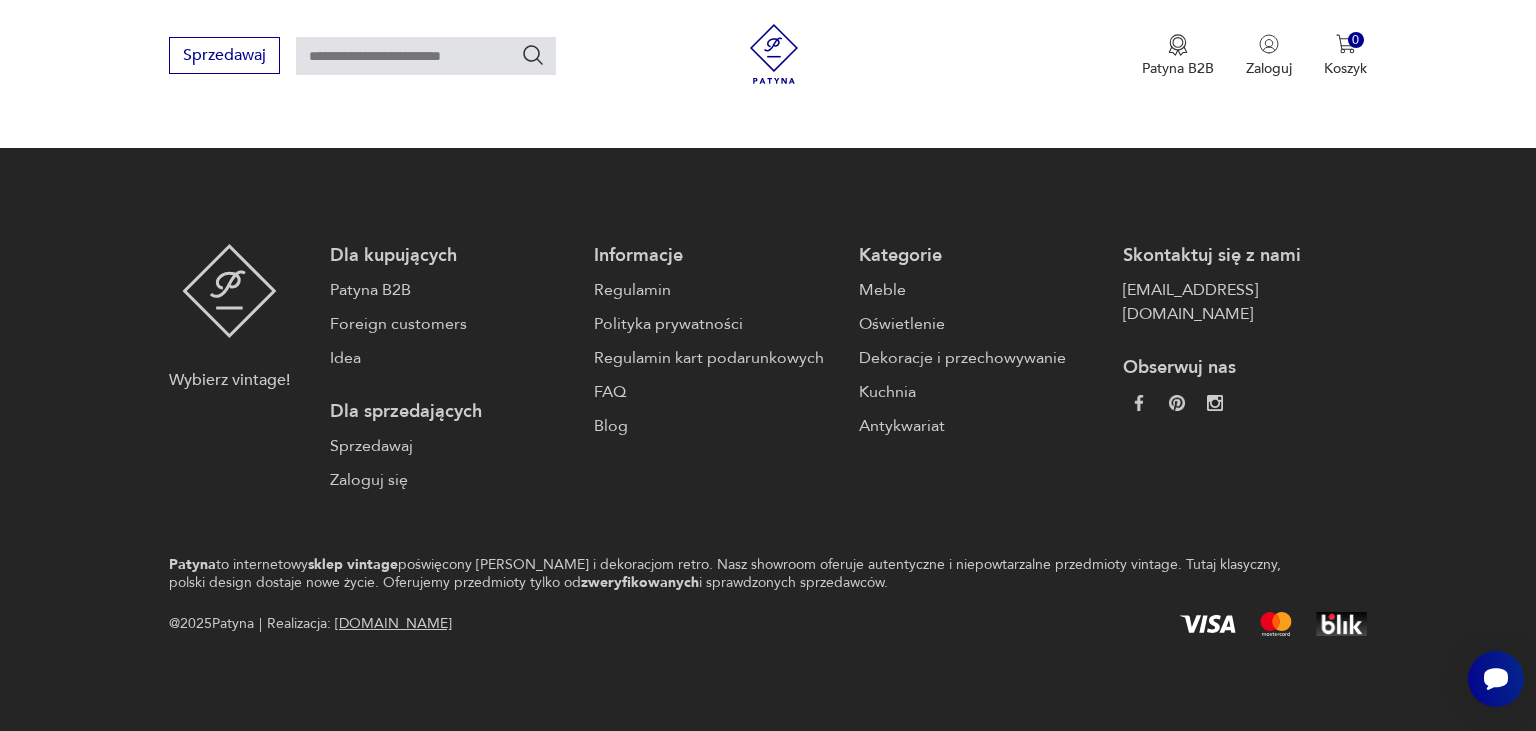 scroll, scrollTop: 0, scrollLeft: 0, axis: both 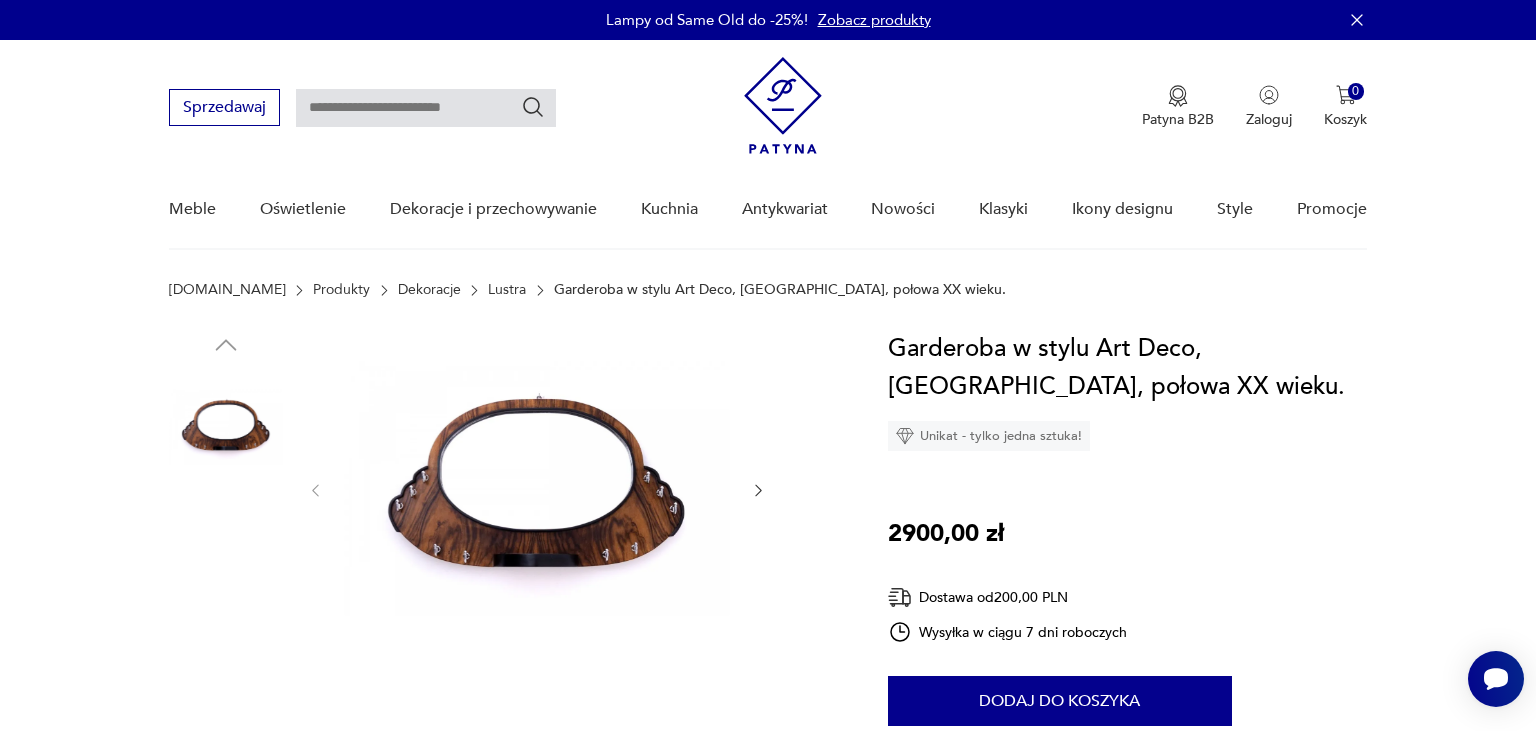 click at bounding box center [537, 488] 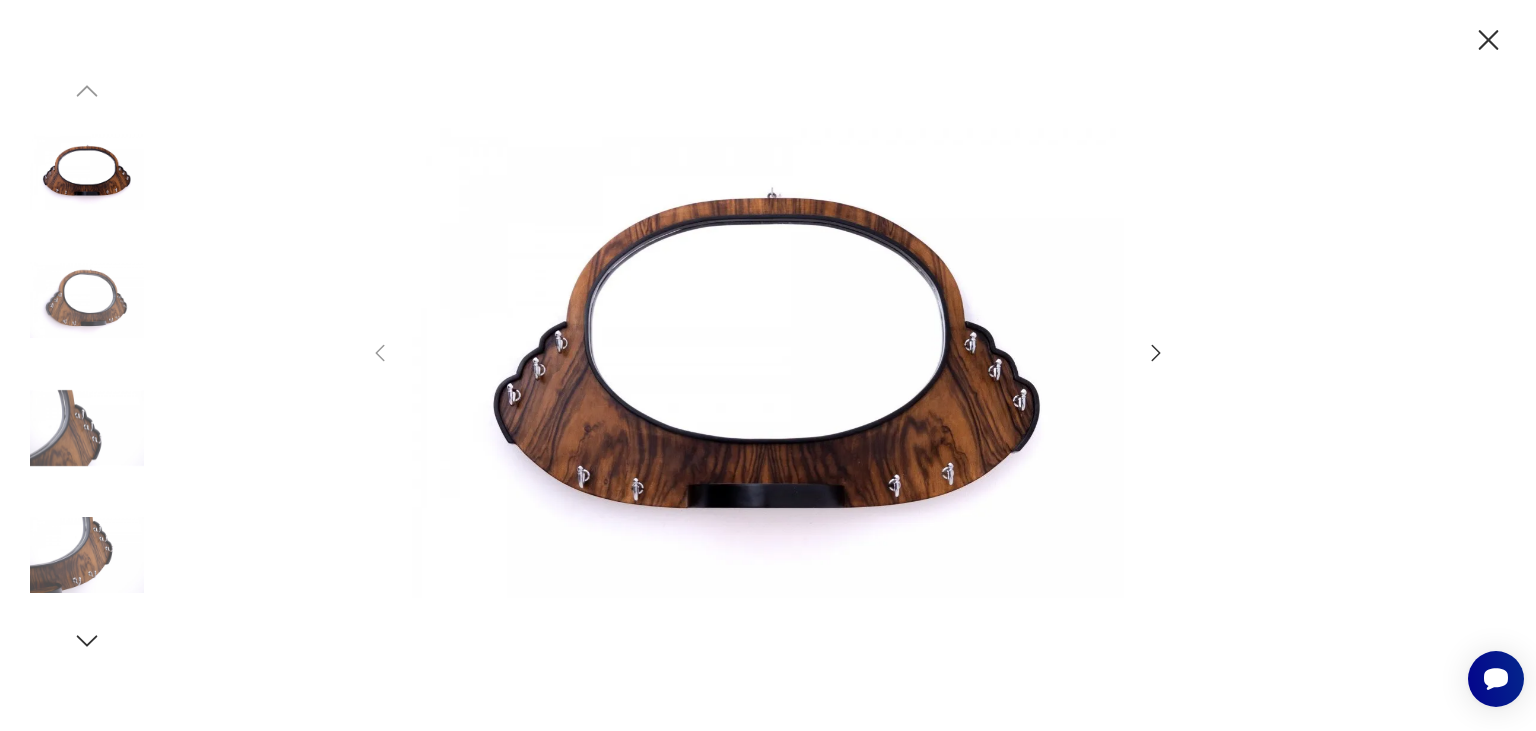 click at bounding box center [768, 363] 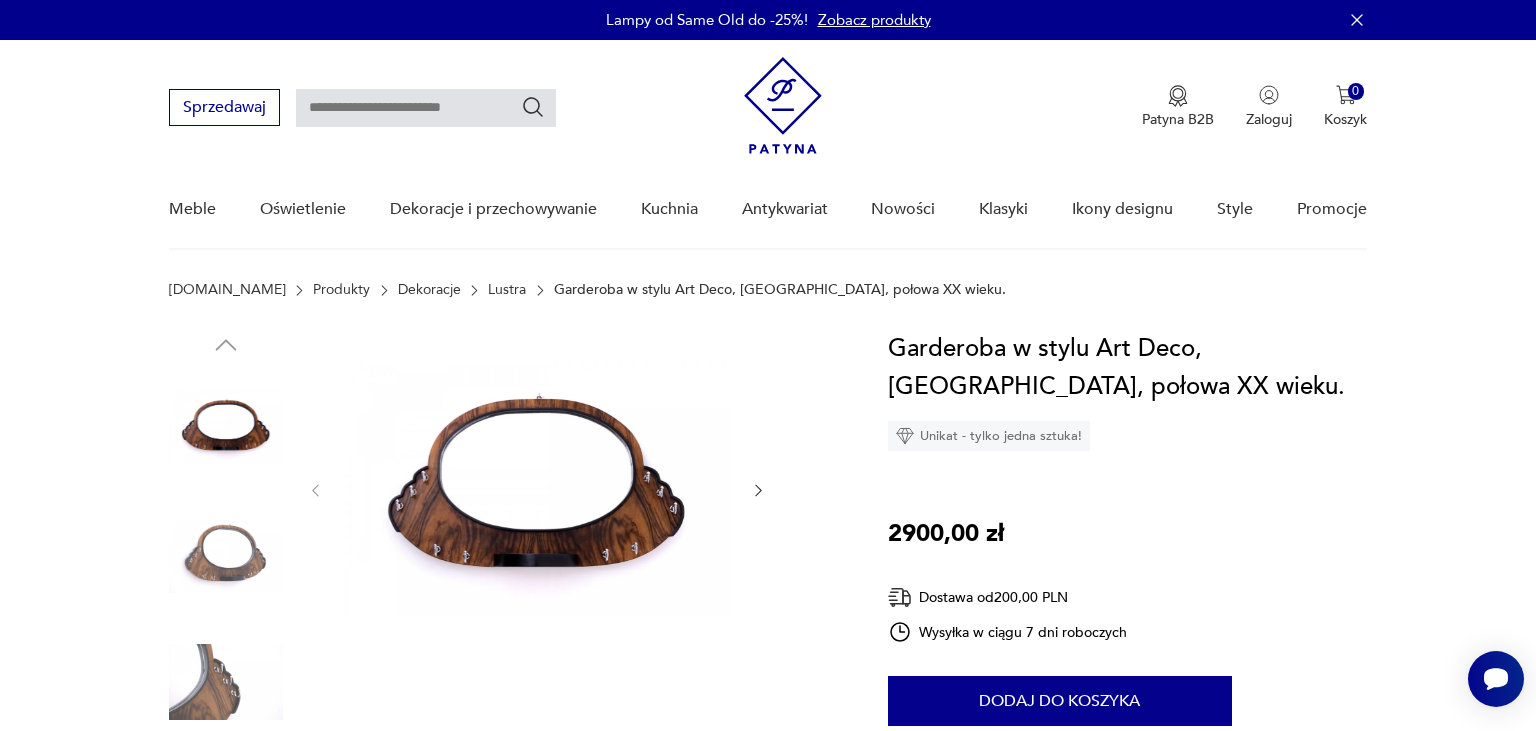 scroll, scrollTop: 1818, scrollLeft: 0, axis: vertical 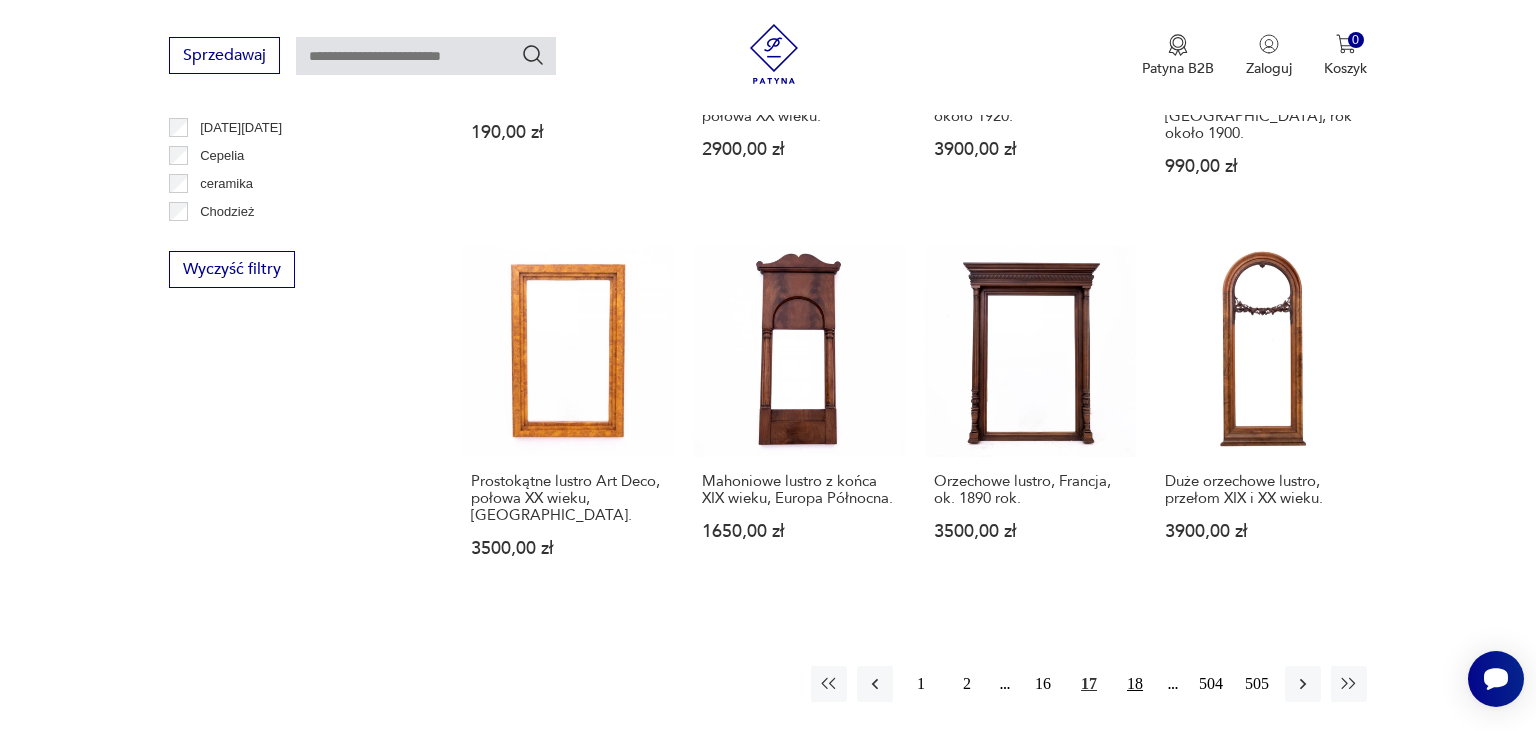 click on "18" at bounding box center [1135, 684] 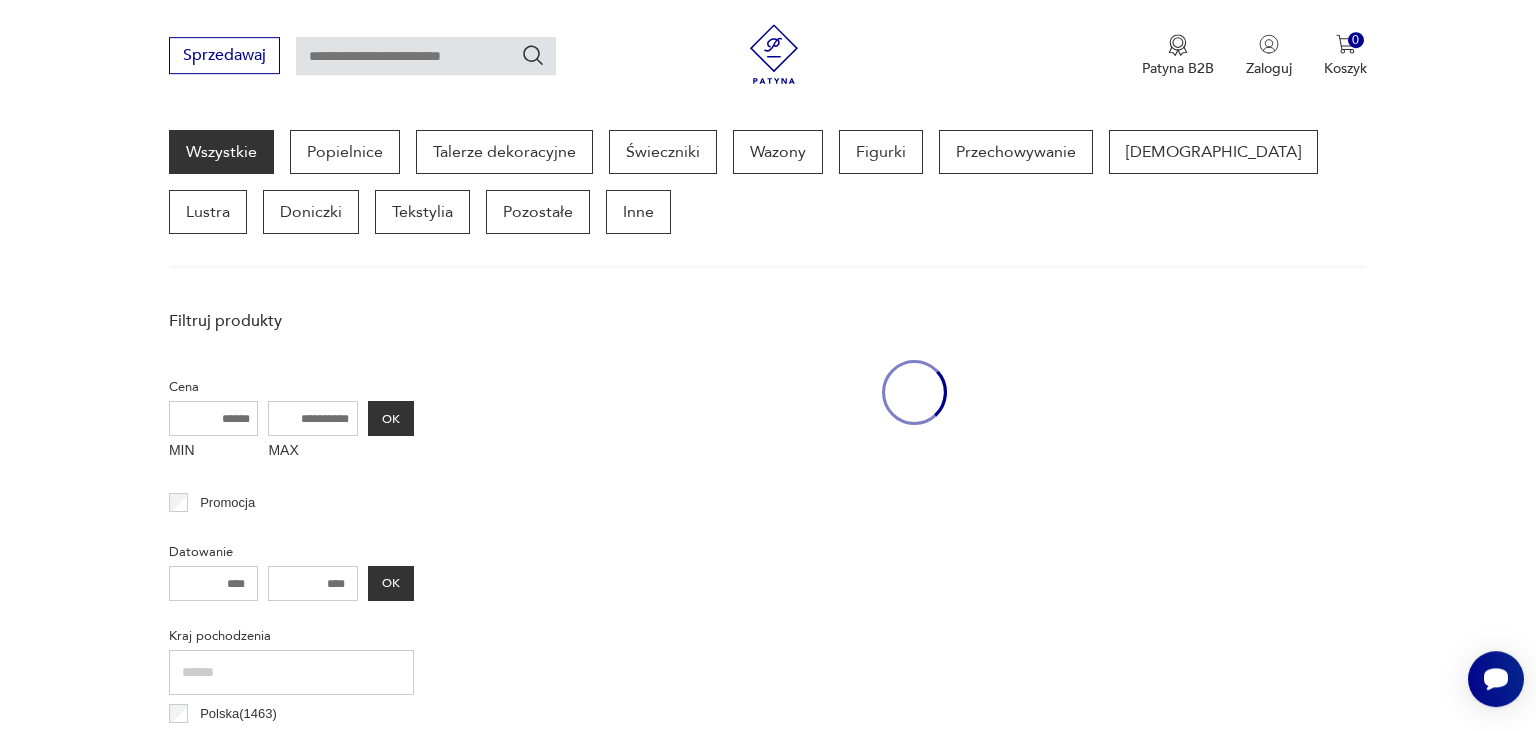 scroll, scrollTop: 530, scrollLeft: 0, axis: vertical 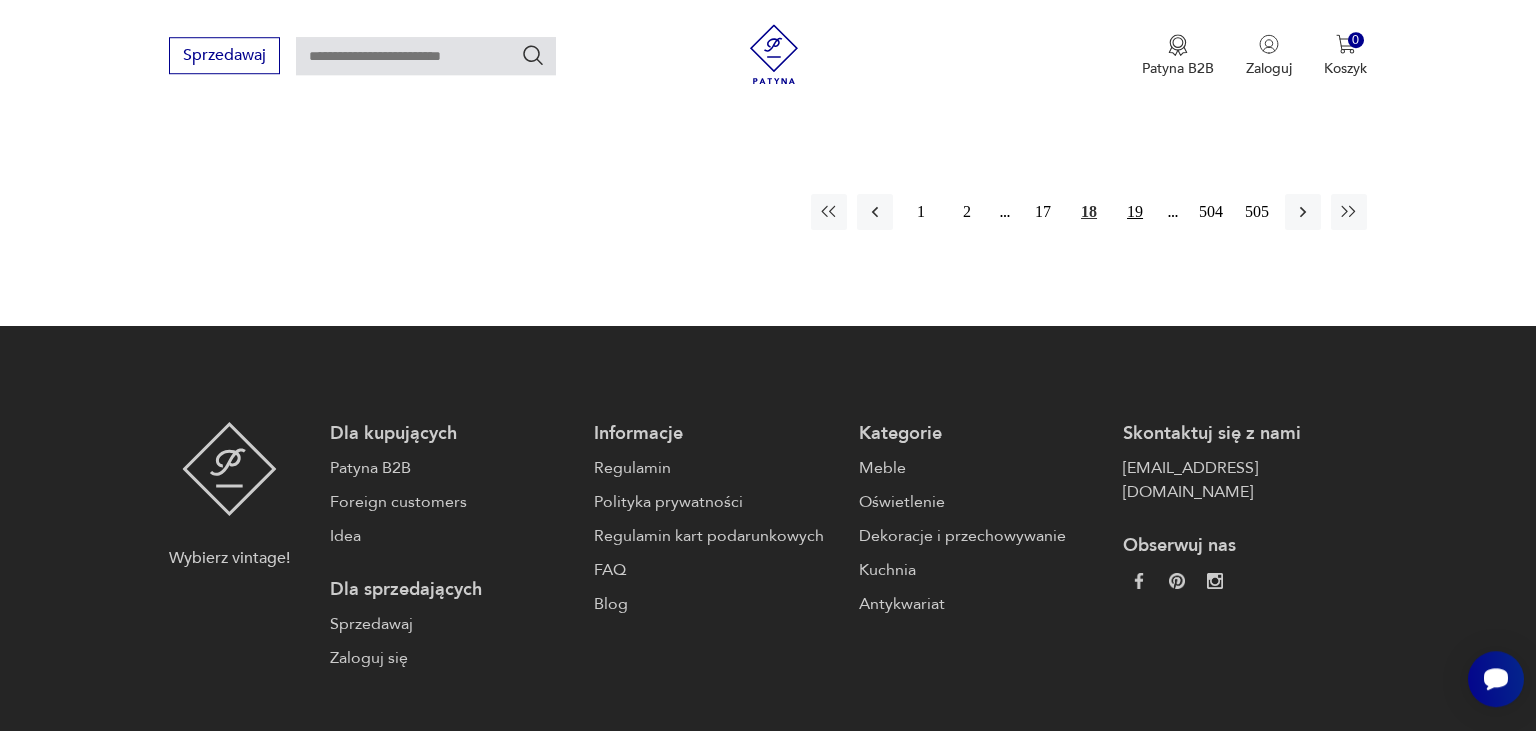 click on "19" at bounding box center [1135, 212] 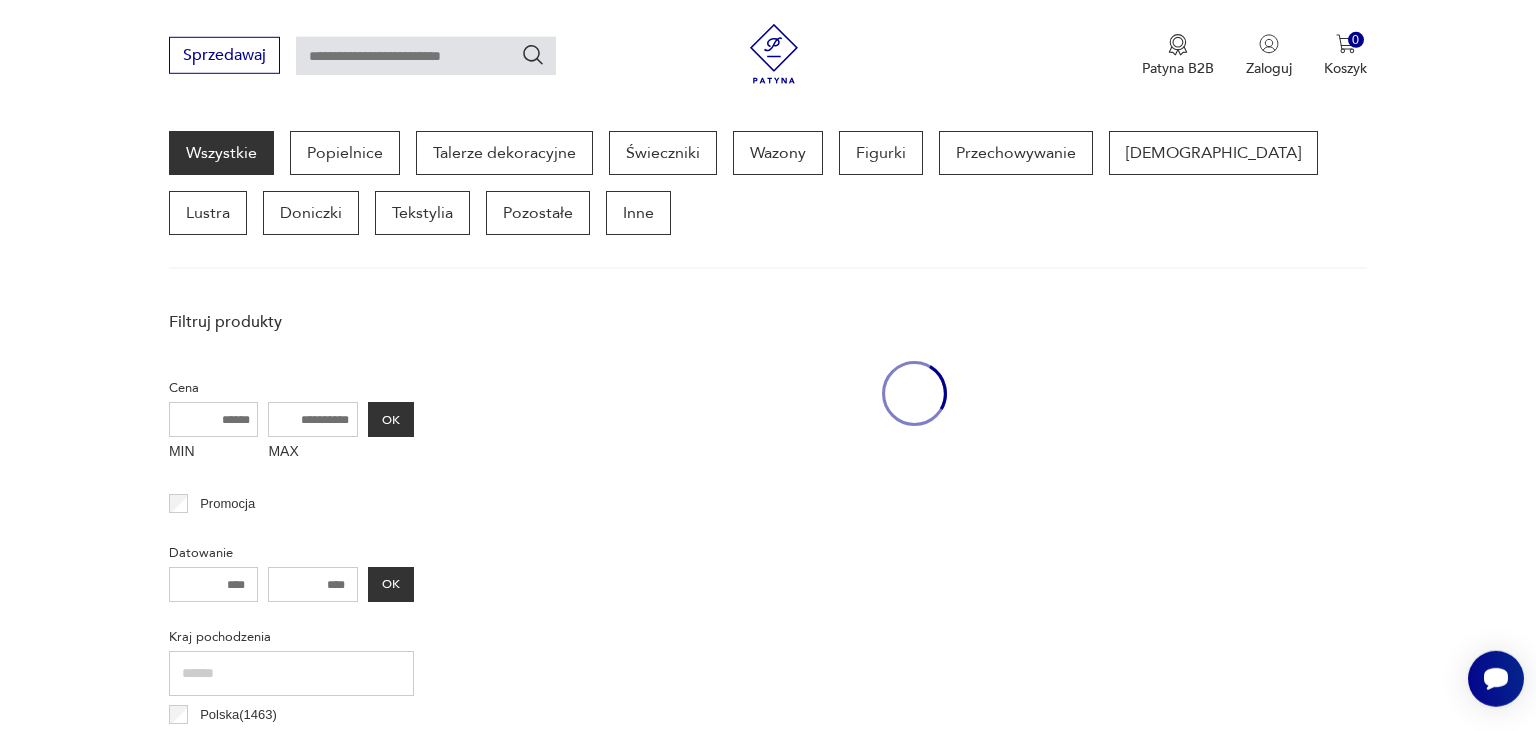 scroll, scrollTop: 529, scrollLeft: 0, axis: vertical 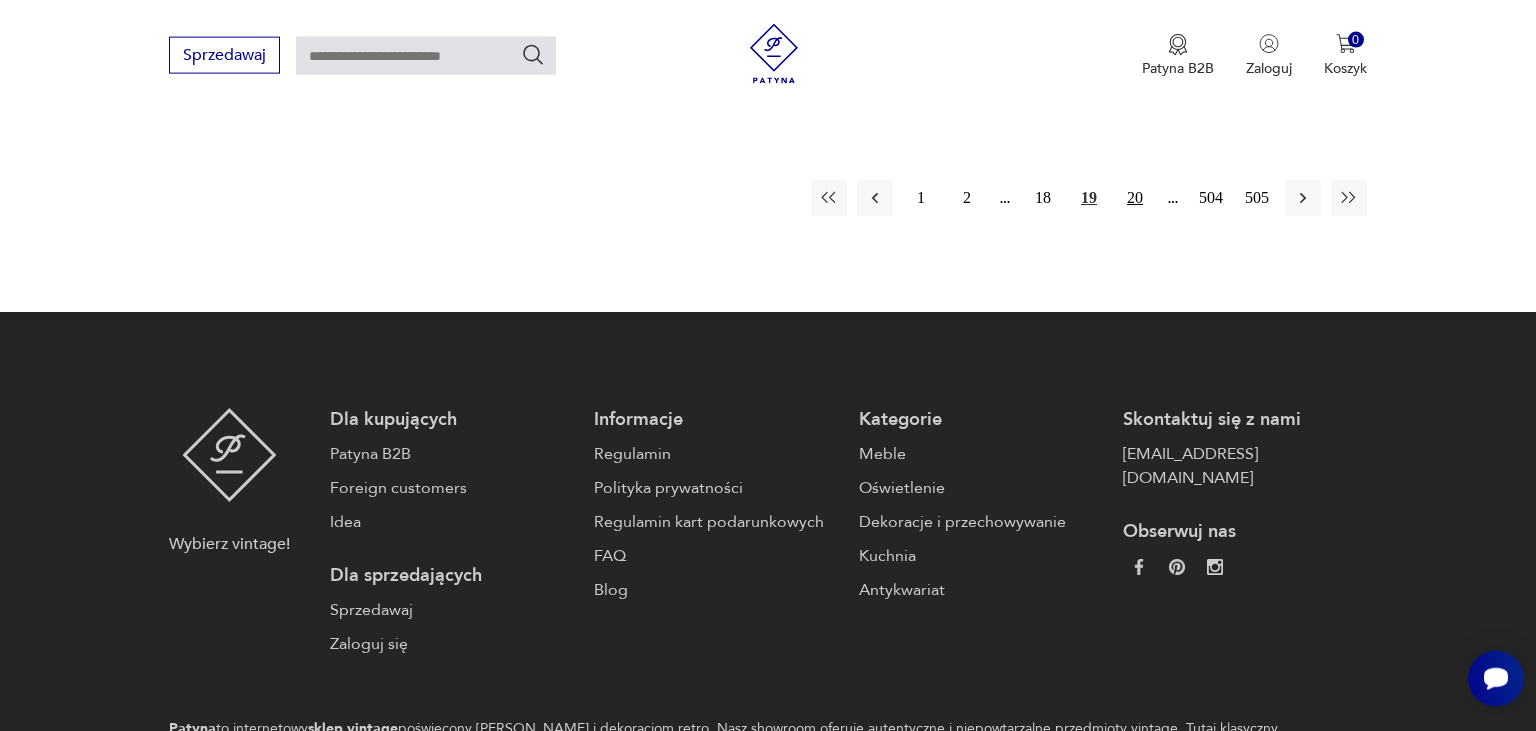 click on "20" at bounding box center (1135, 198) 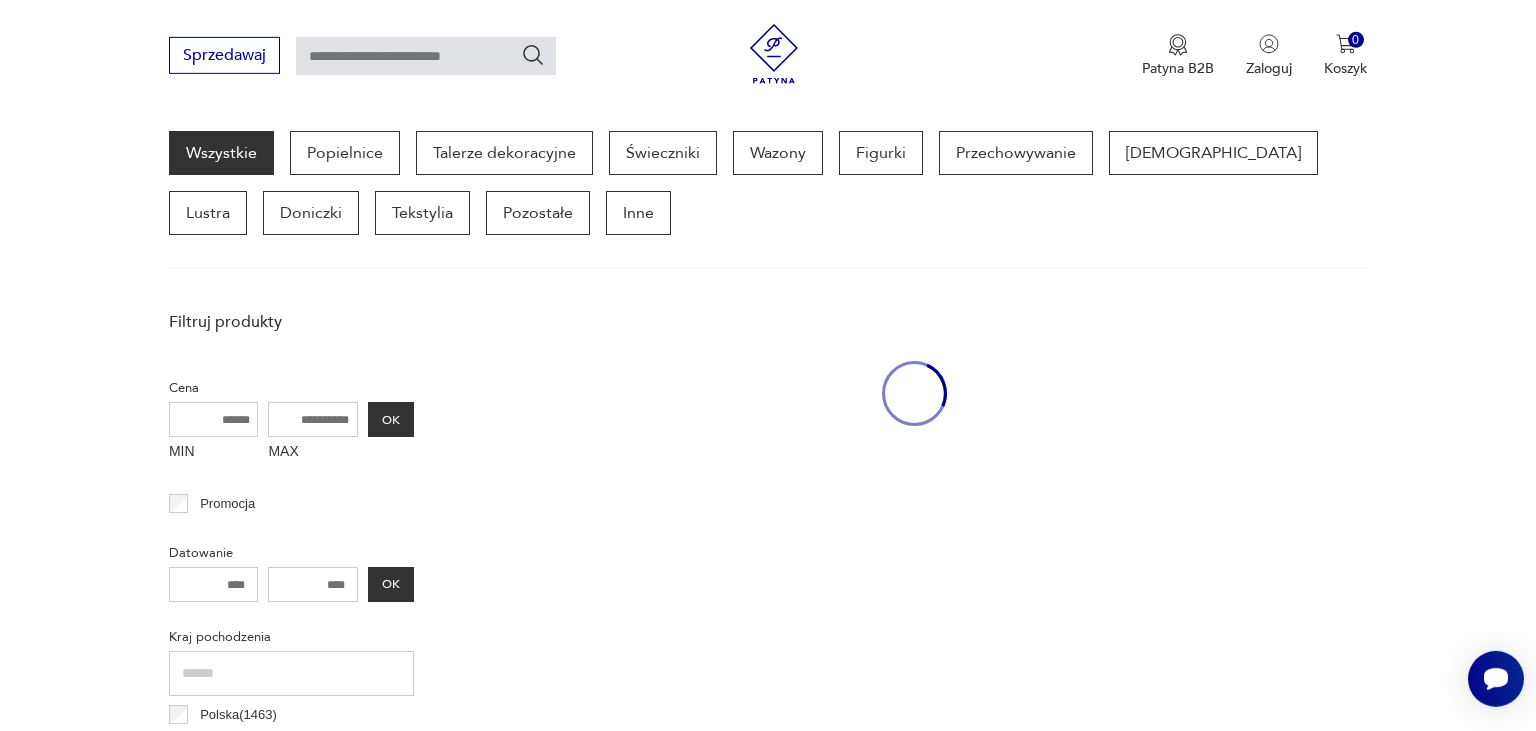 scroll, scrollTop: 530, scrollLeft: 0, axis: vertical 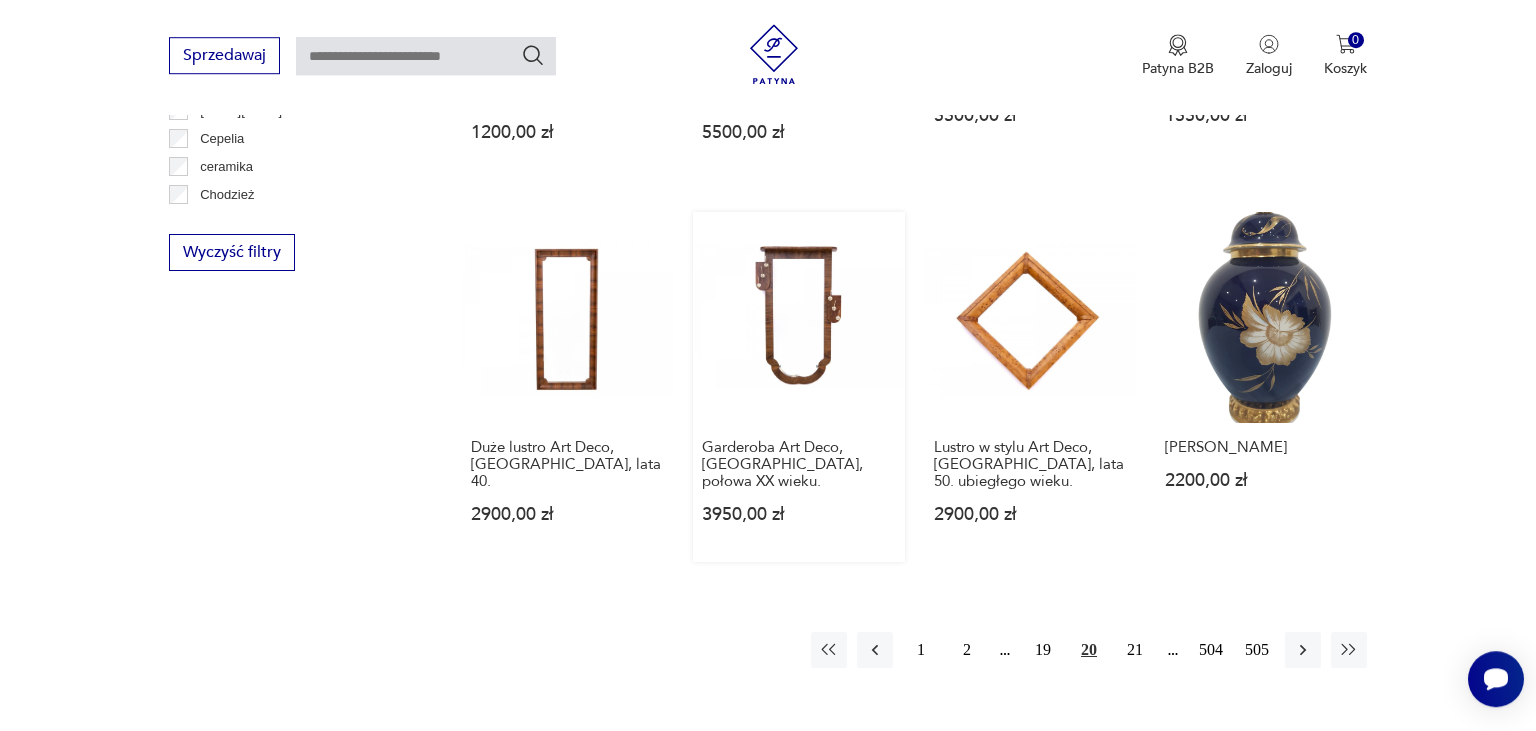 click on "Garderoba Art Deco, [GEOGRAPHIC_DATA], połowa XX wieku. 3950,00 zł" at bounding box center (798, 387) 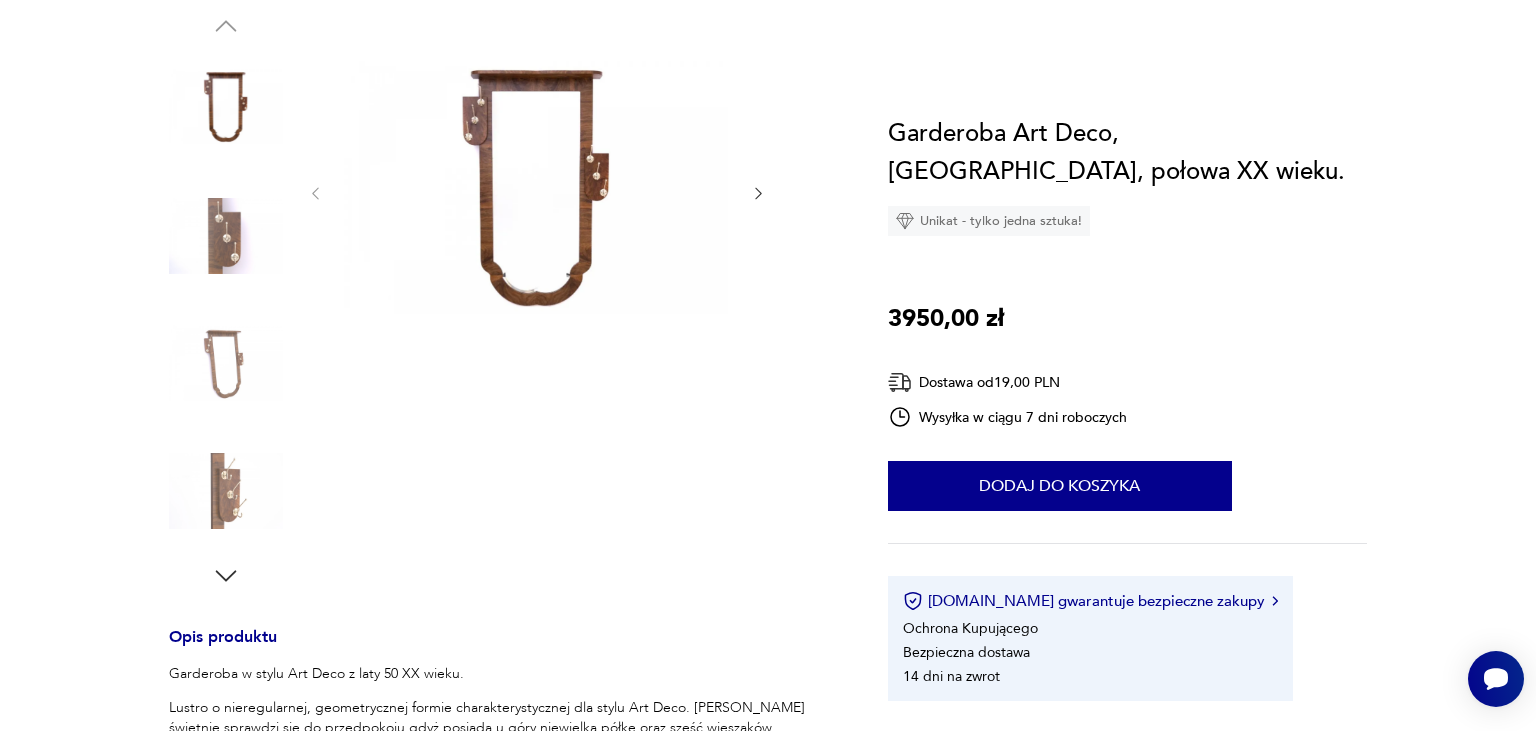 scroll, scrollTop: 0, scrollLeft: 0, axis: both 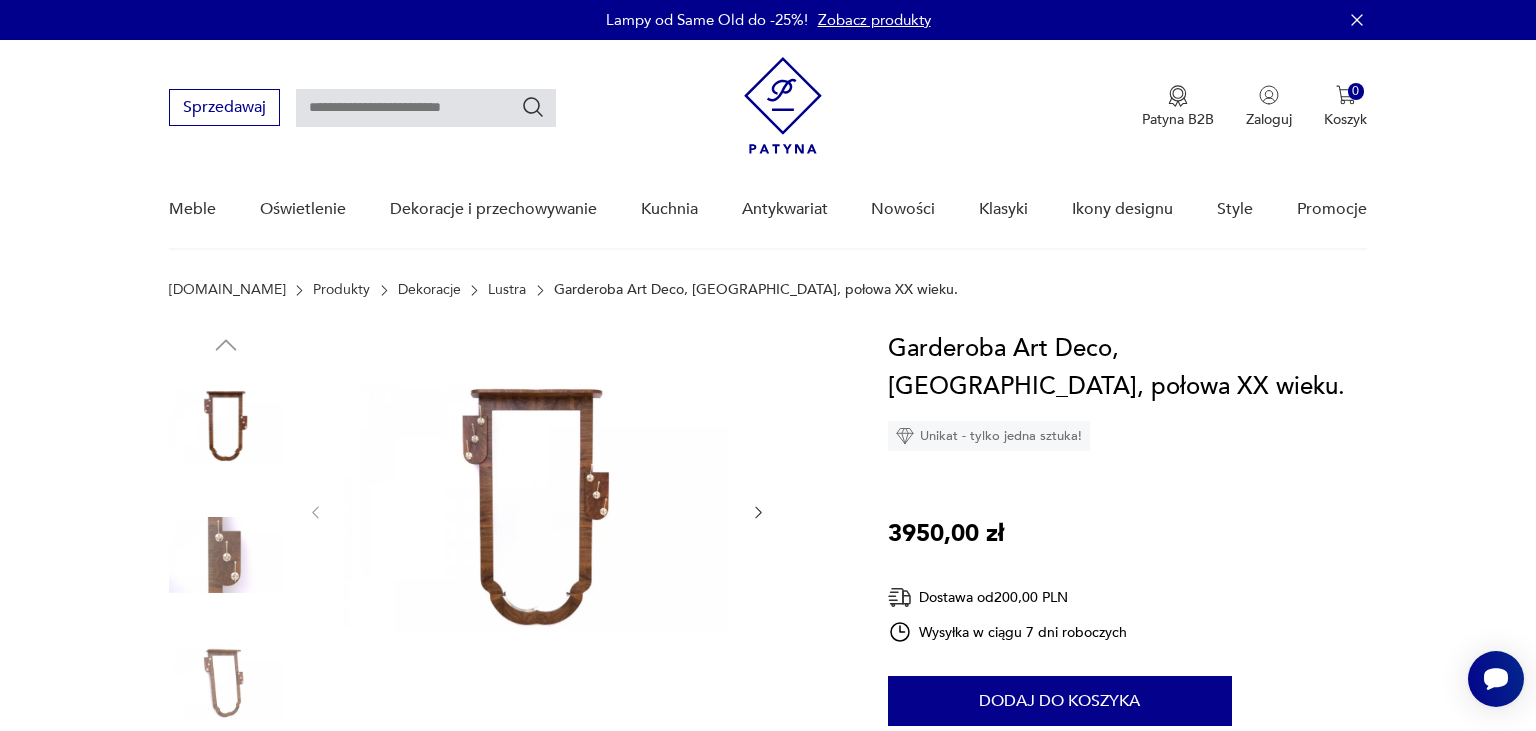 click on "[DOMAIN_NAME] Produkty Dekoracje Lustra Garderoba Art Deco, [GEOGRAPHIC_DATA], połowa XX wieku." at bounding box center [768, 306] 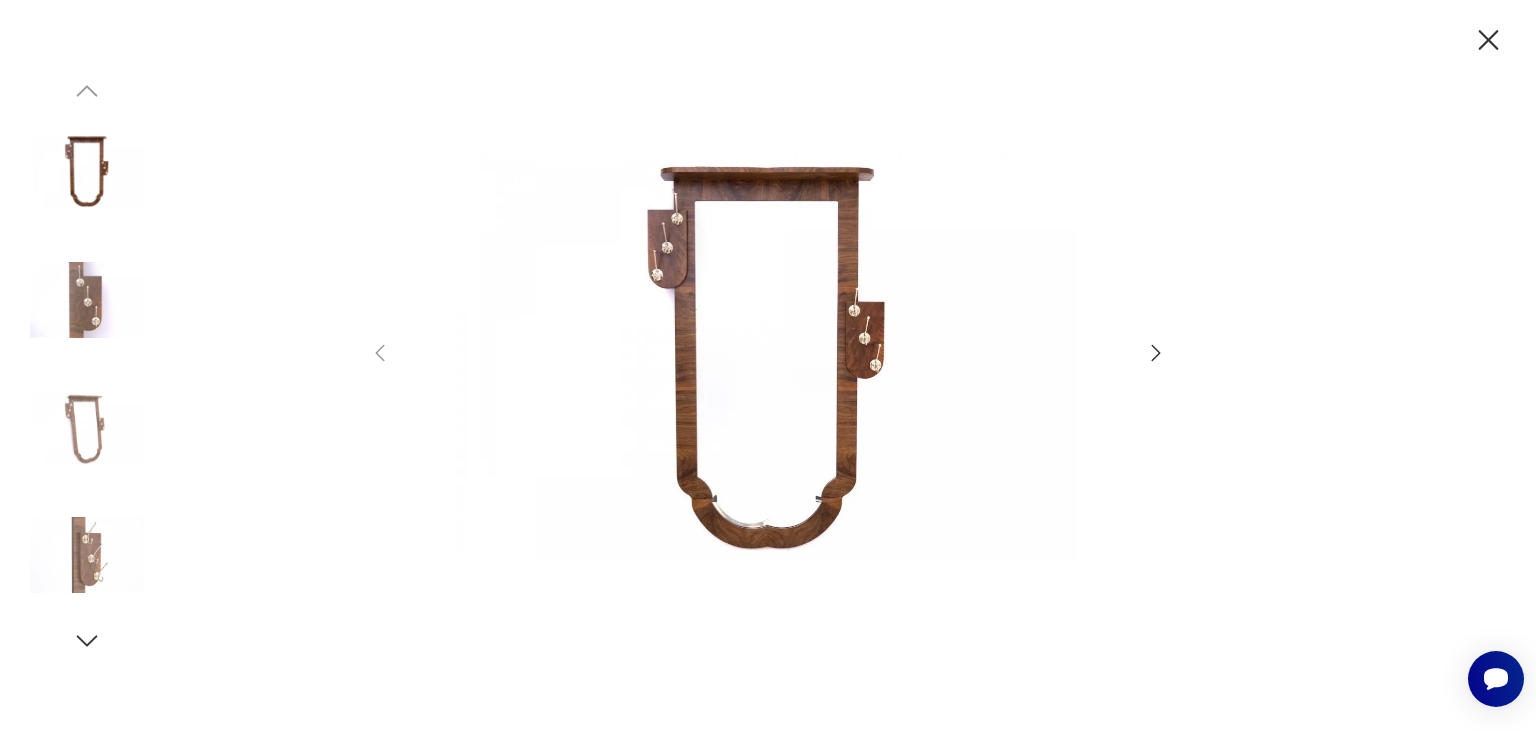click at bounding box center (768, 365) 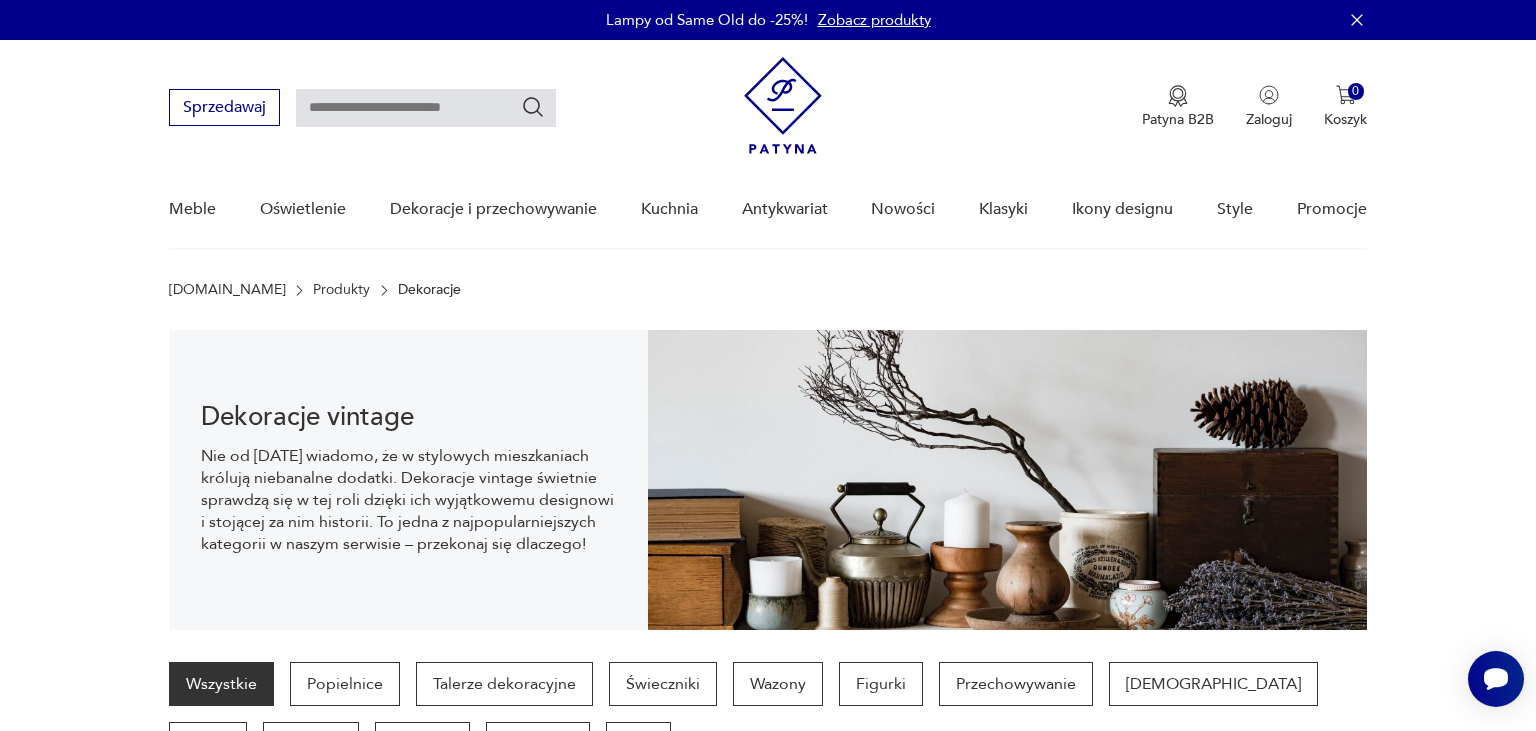 scroll, scrollTop: 2019, scrollLeft: 0, axis: vertical 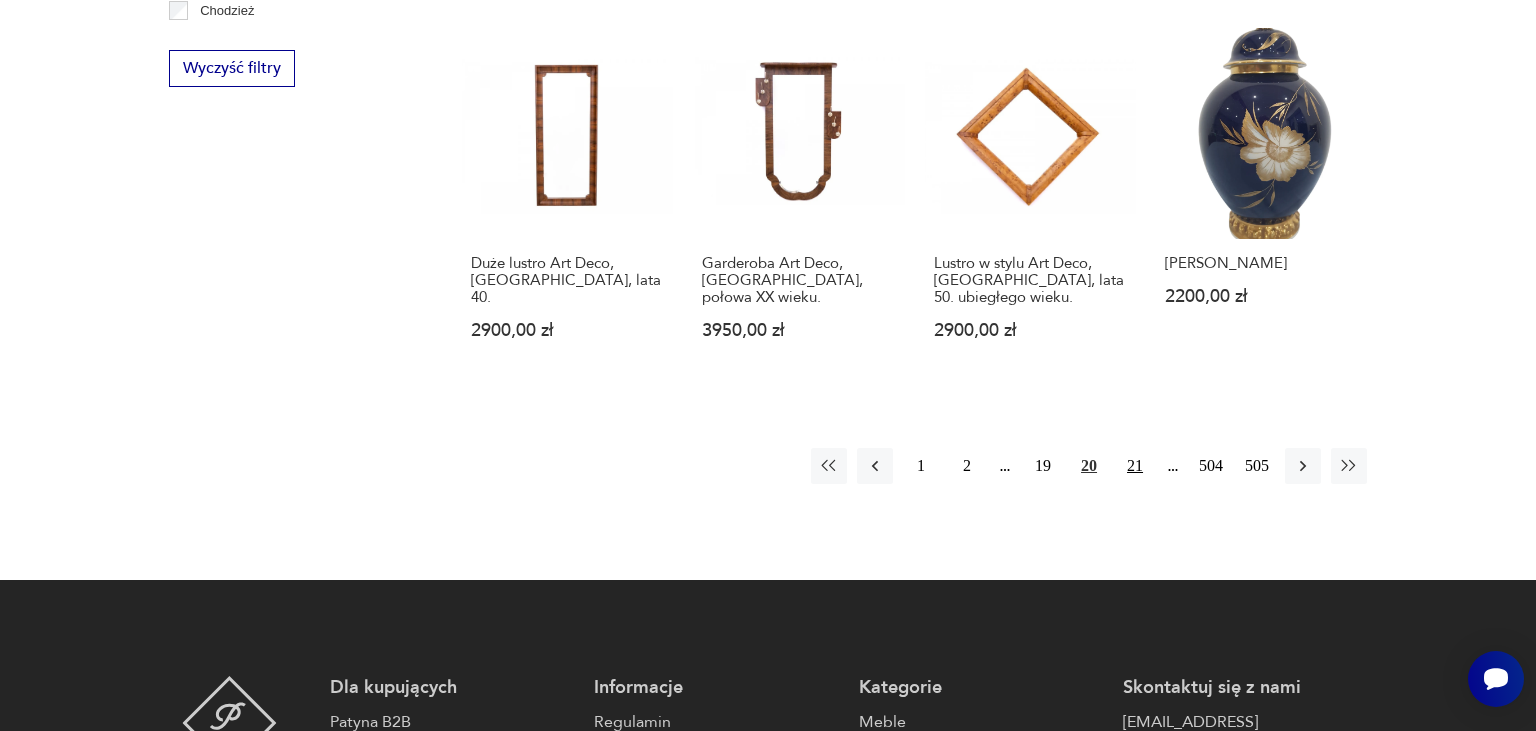 click on "21" at bounding box center (1135, 466) 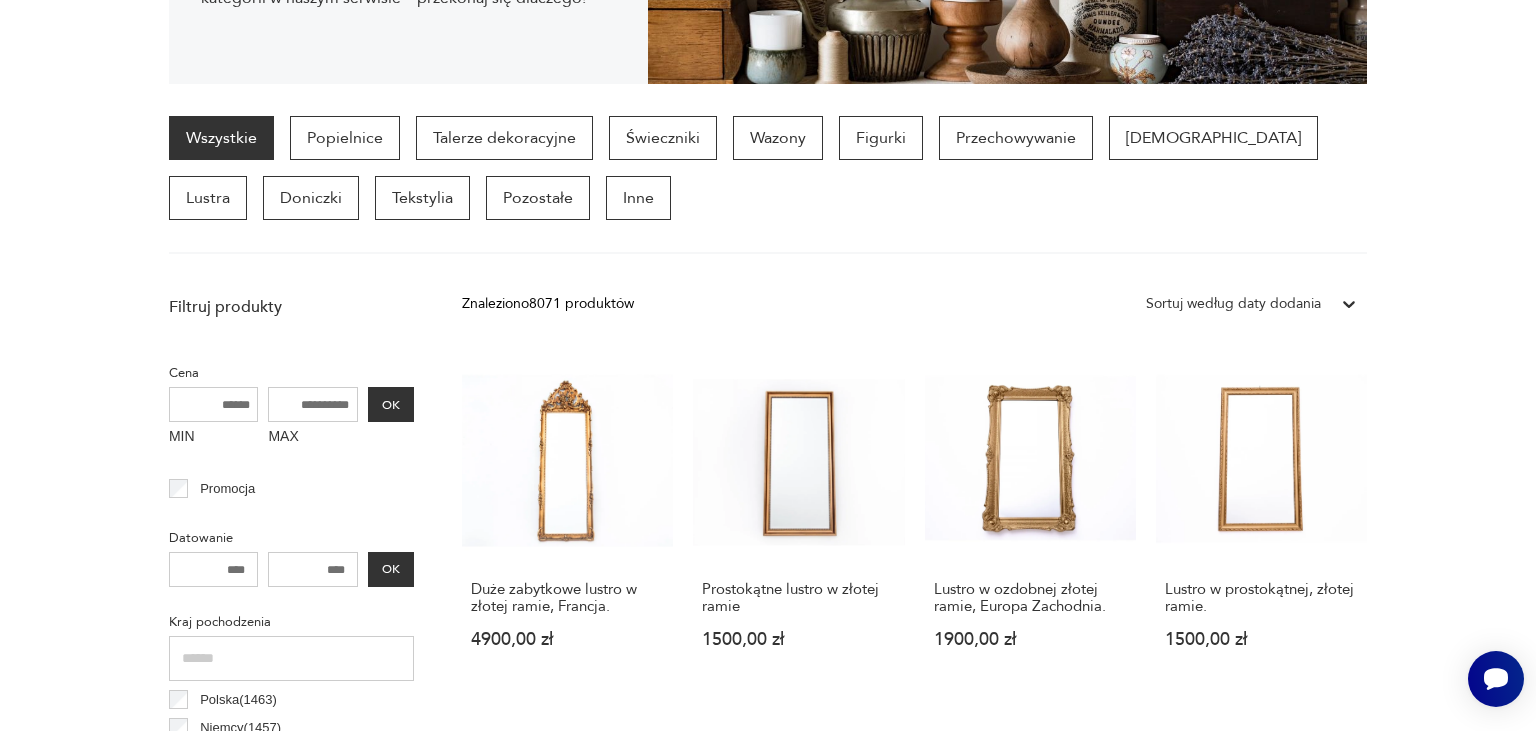 scroll, scrollTop: 529, scrollLeft: 0, axis: vertical 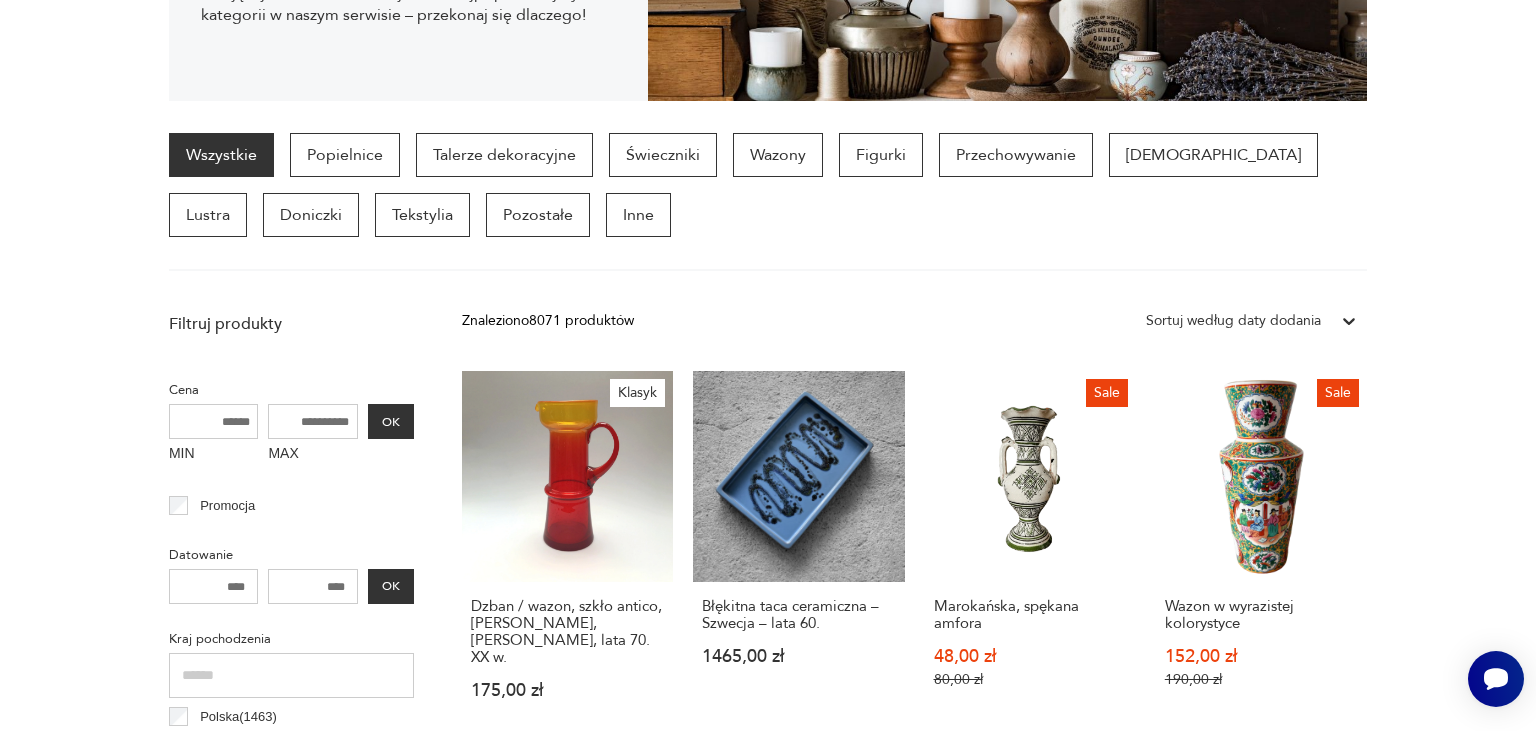 click on "Filtruj produkty Cena MIN MAX OK Promocja Datowanie OK Kraj pochodzenia Polska  ( 1463 ) [GEOGRAPHIC_DATA]  ( 1457 ) [DEMOGRAPHIC_DATA]  ( 337 ) Dania  ( 300 ) Czechosłowacja  ( 264 ) Szwecja  ( 260 ) [GEOGRAPHIC_DATA]  ( 130 ) [GEOGRAPHIC_DATA]  ( 103 ) Stan przedmiotu Klasyk Kolor Tag art deco Bauhaus [GEOGRAPHIC_DATA] [DATE][DATE] Cepelia ceramika Chodzież Ćmielów Wyczyść filtry Znaleziono  8071   produktów Filtruj Sortuj według daty dodania Sortuj według daty dodania Klasyk Dzban / [PERSON_NAME], szkło antico, [PERSON_NAME], Huta [PERSON_NAME], lata 70. XX w. 175,00 zł Błękitna taca ceramiczna – Szwecja – lata 60. 1465,00 zł Sale Marokańska, spękana amfora 48,00 zł 80,00 zł Sale Wazon w wyrazistej kolorystyce 152,00 zł 190,00 zł Sale Klimatyczna figurka indyjskiej bogini 130,00 zł 260,00 zł Sale Indyjski zestaw z mosiądzu 250,00 zł 460,00 zł Sale Etniczne naczynie ze zwierzęcymi uchwytami 390,00 zł 560,00 zł Sale Niewielki wazon z ociekającym szkliwieniem 96,00 zł 160,00 zł Sale Drewniany bukłak 45,00 zł 120,00 zł 1" at bounding box center (768, 1221) 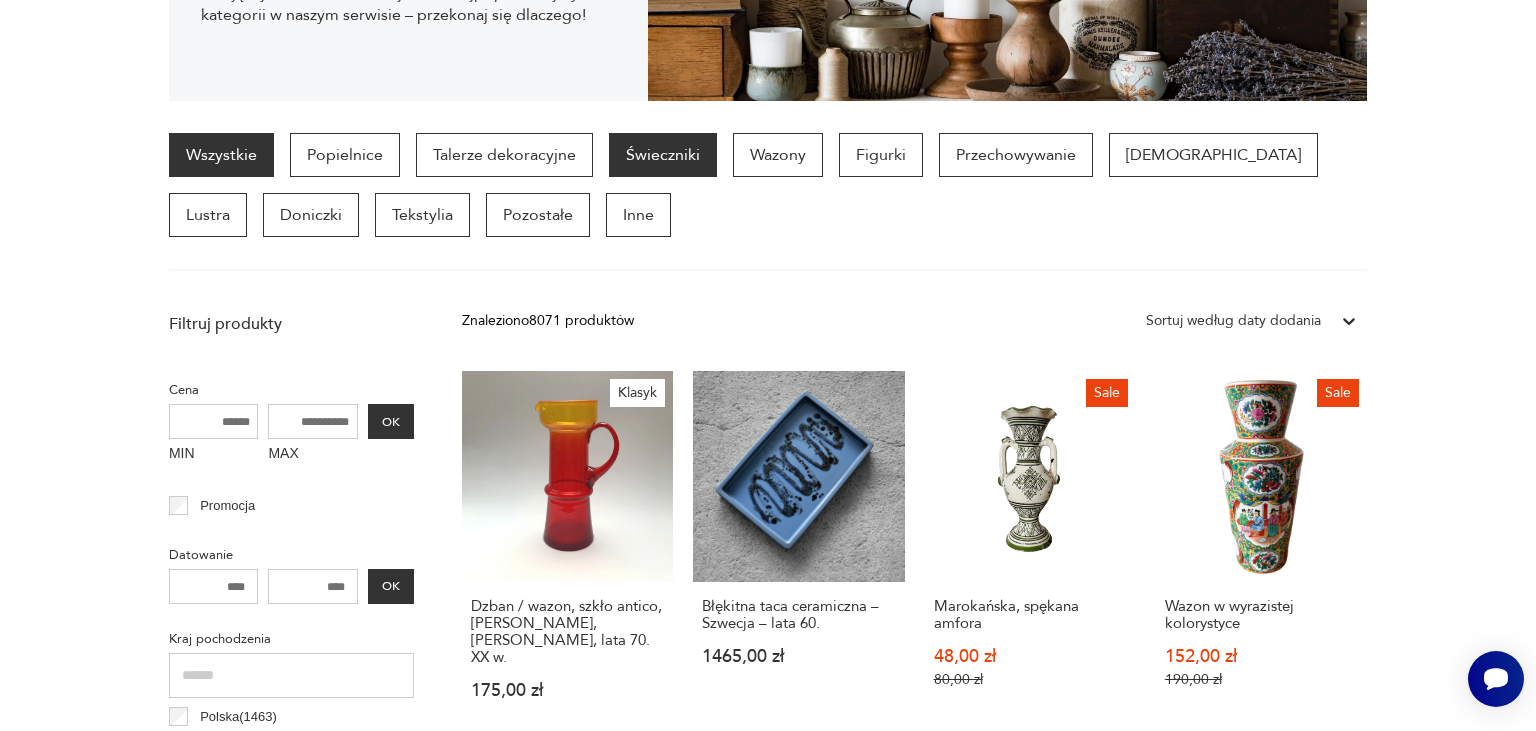 click on "Świeczniki" at bounding box center (663, 155) 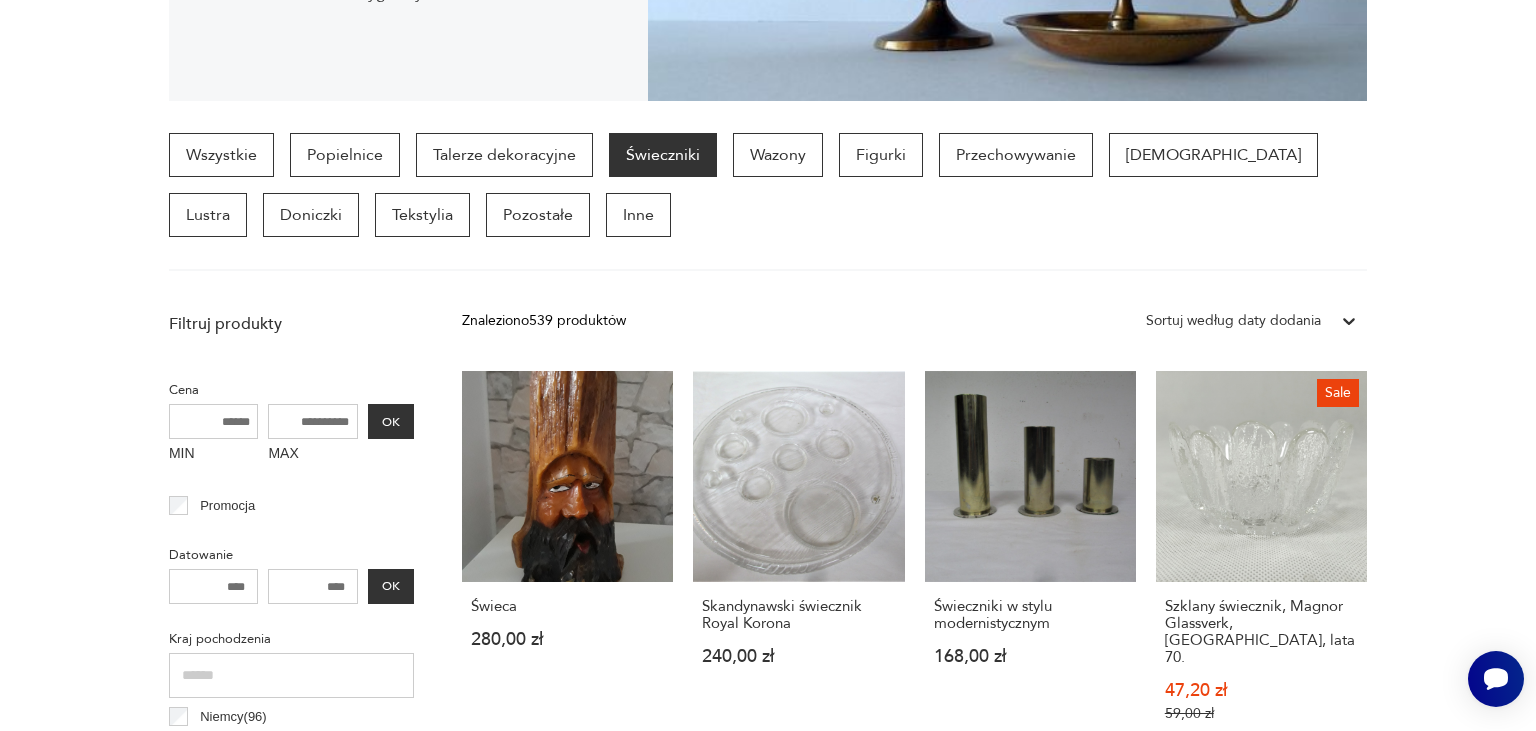 click on "Filtruj produkty Cena MIN MAX OK Promocja Datowanie OK Kraj pochodzenia [GEOGRAPHIC_DATA]  ( 96 ) [GEOGRAPHIC_DATA]  ( 76 ) Dania  ( 38 ) Szwecja  ( 35 ) Czechosłowacja  ( 16 ) [GEOGRAPHIC_DATA]  ( 13 ) [DEMOGRAPHIC_DATA]  ( 7 ) [GEOGRAPHIC_DATA]  ( 5 ) Producent Projektant Stan przedmiotu Klasyk Kolor Tag art deco Bauhaus [GEOGRAPHIC_DATA] [DATE][DATE] Cepelia ceramika Chodzież Ćmielów Liczba sztuk 1 2 3 4 powyżej 4 Sygnatura Wyczyść filtry Znaleziono  539   produktów Filtruj Sortuj według daty dodania Sortuj według daty dodania Świeca 280,00 zł Skandynawski świecznik Royal Korona 240,00 zł Świeczniki w stylu modernistycznym 168,00 zł Sale Szklany świecznik, Magnor Glassverk, [GEOGRAPHIC_DATA], lata 70. 47,20 zł 59,00 zł Metalowy świecznik brutalistyczny, lata 60. 180,00 zł Świecznik, lata 60. 790,00 zł Szklany świecznik, lata 70. 250,00 zł Świecznik ścienny, [GEOGRAPHIC_DATA], lata 60. 499,00 zł Nowy składany świecznik Christmas, design [PERSON_NAME] 125,00 zł Komplet lamp olejnych, [PERSON_NAME], lata 70. 320,00 zł Sale 149,00 zł 159,00 zł 1 2" at bounding box center [768, 1209] 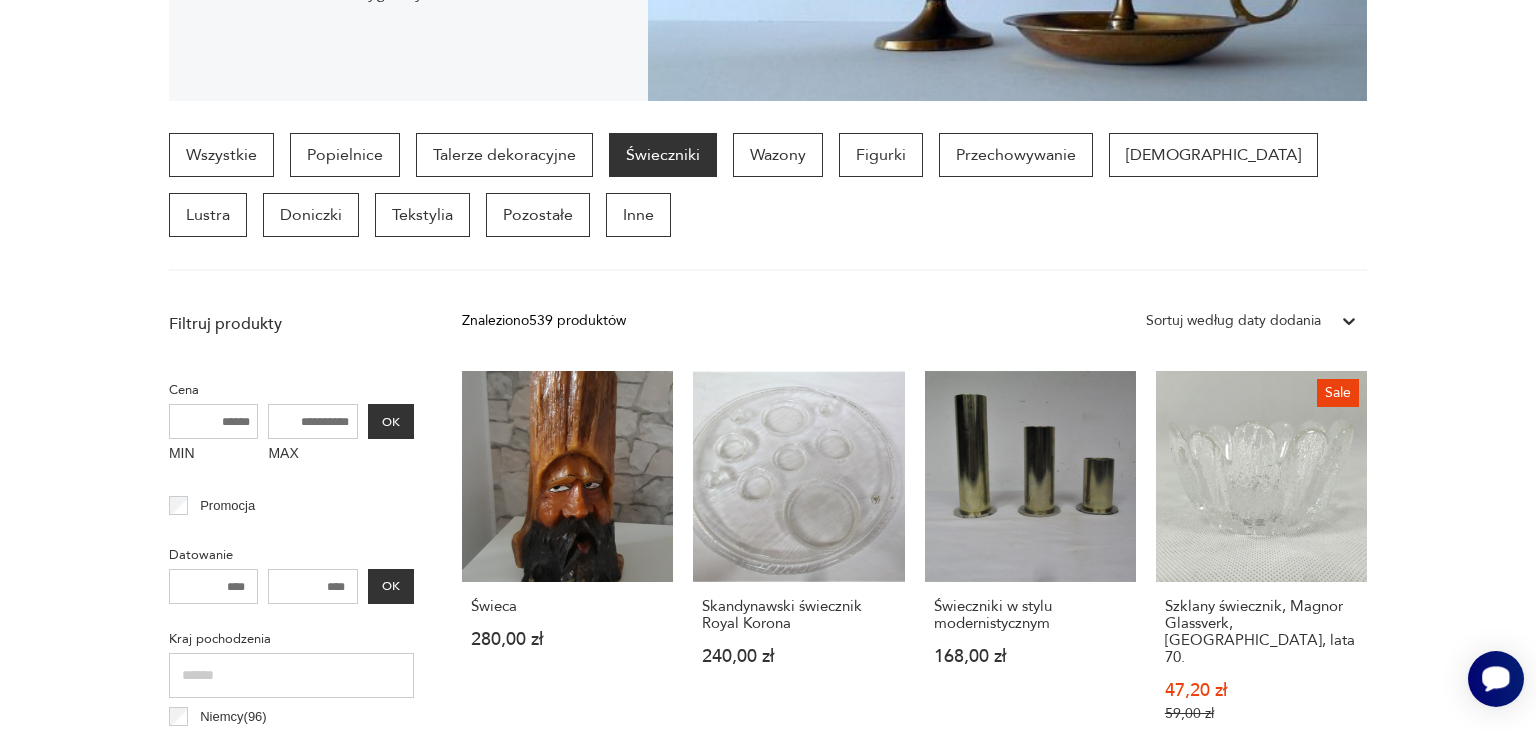 click at bounding box center (1496, 679) 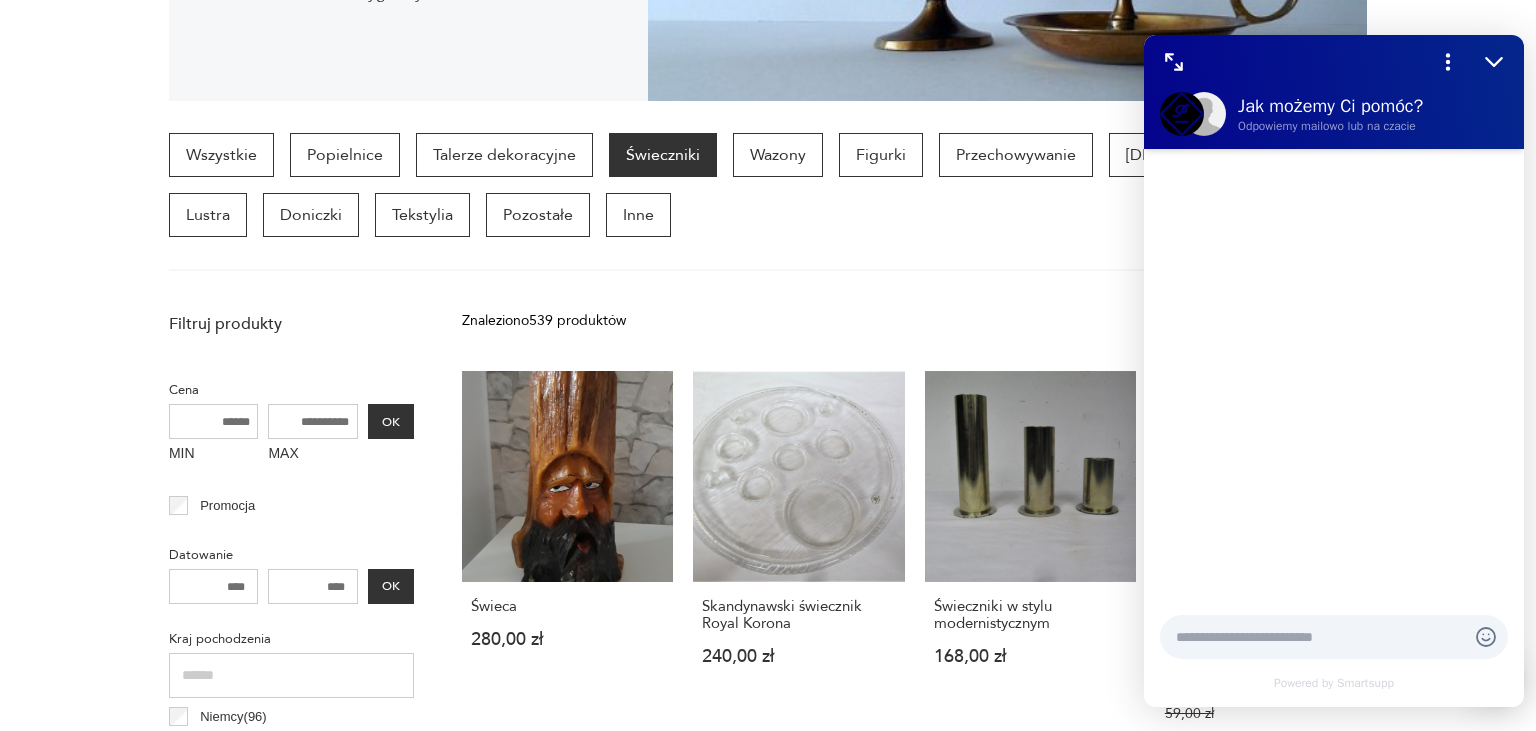 scroll, scrollTop: 0, scrollLeft: 0, axis: both 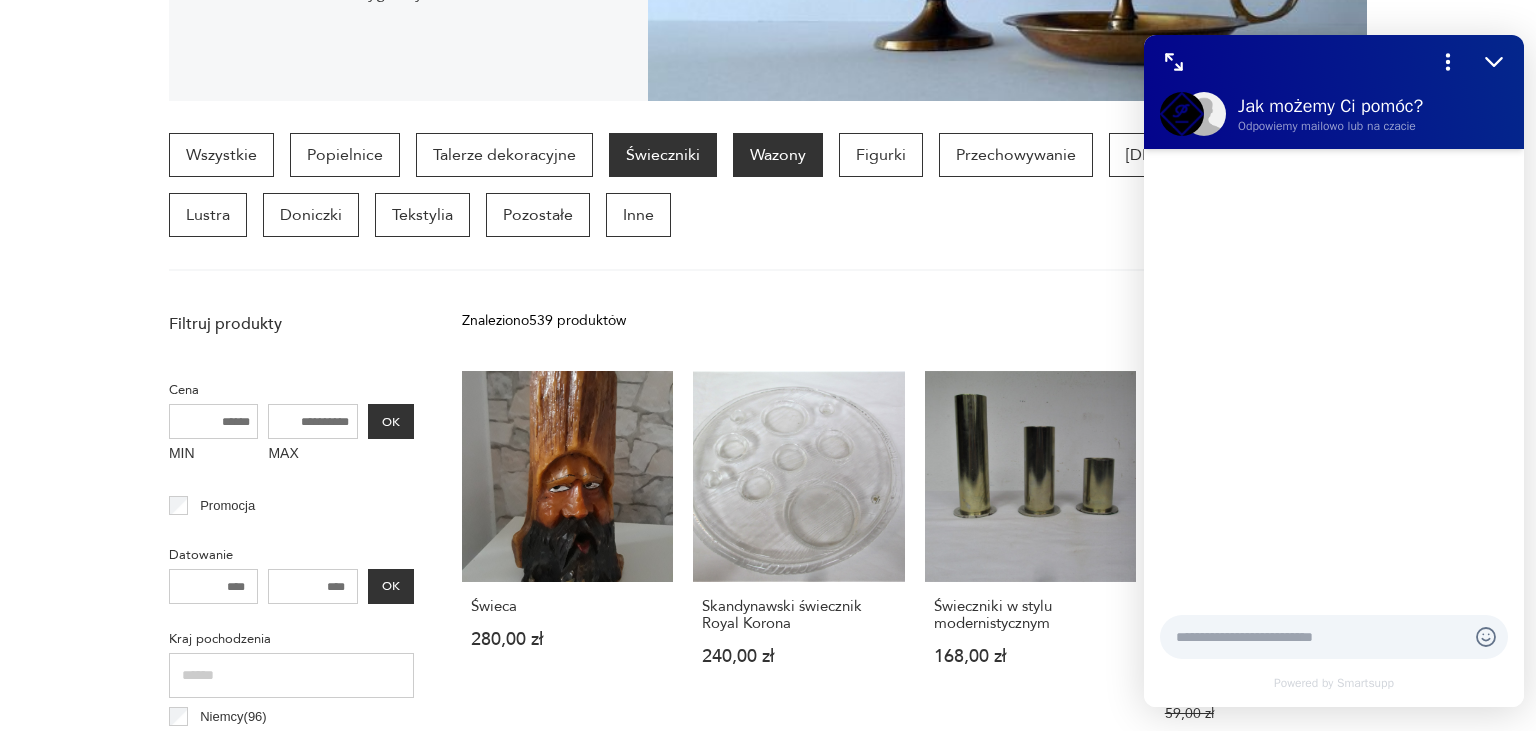 click on "Wazony" at bounding box center (778, 155) 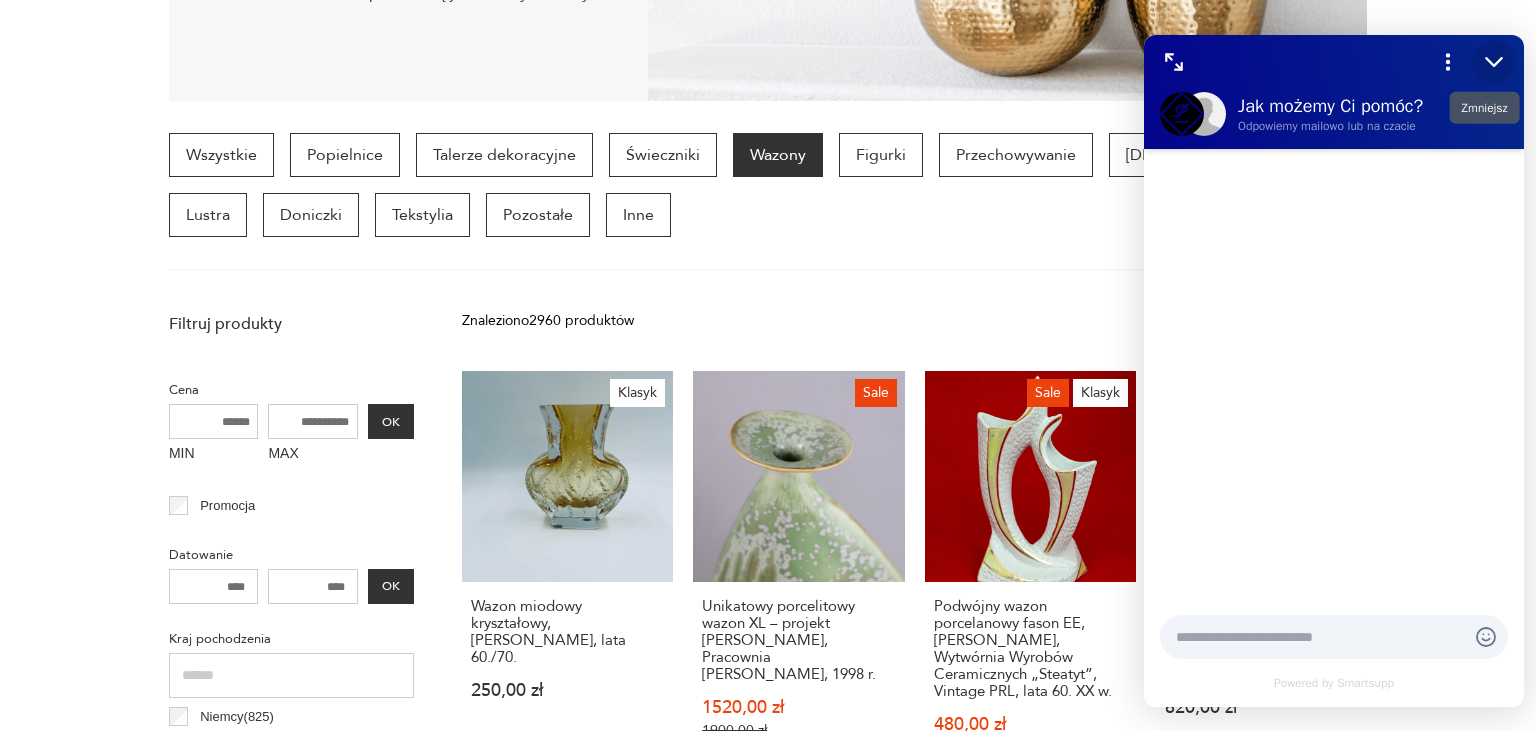 click 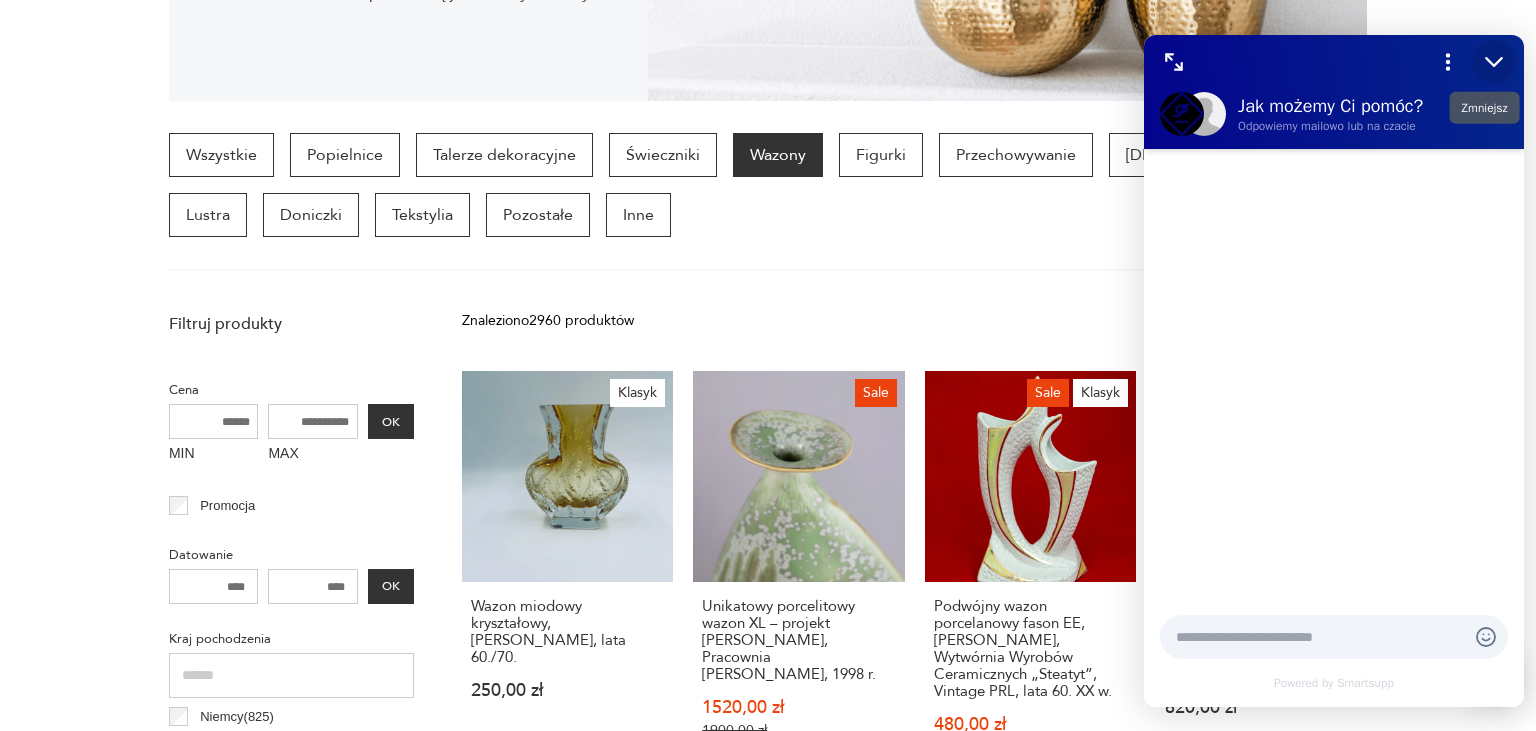 scroll, scrollTop: 0, scrollLeft: 0, axis: both 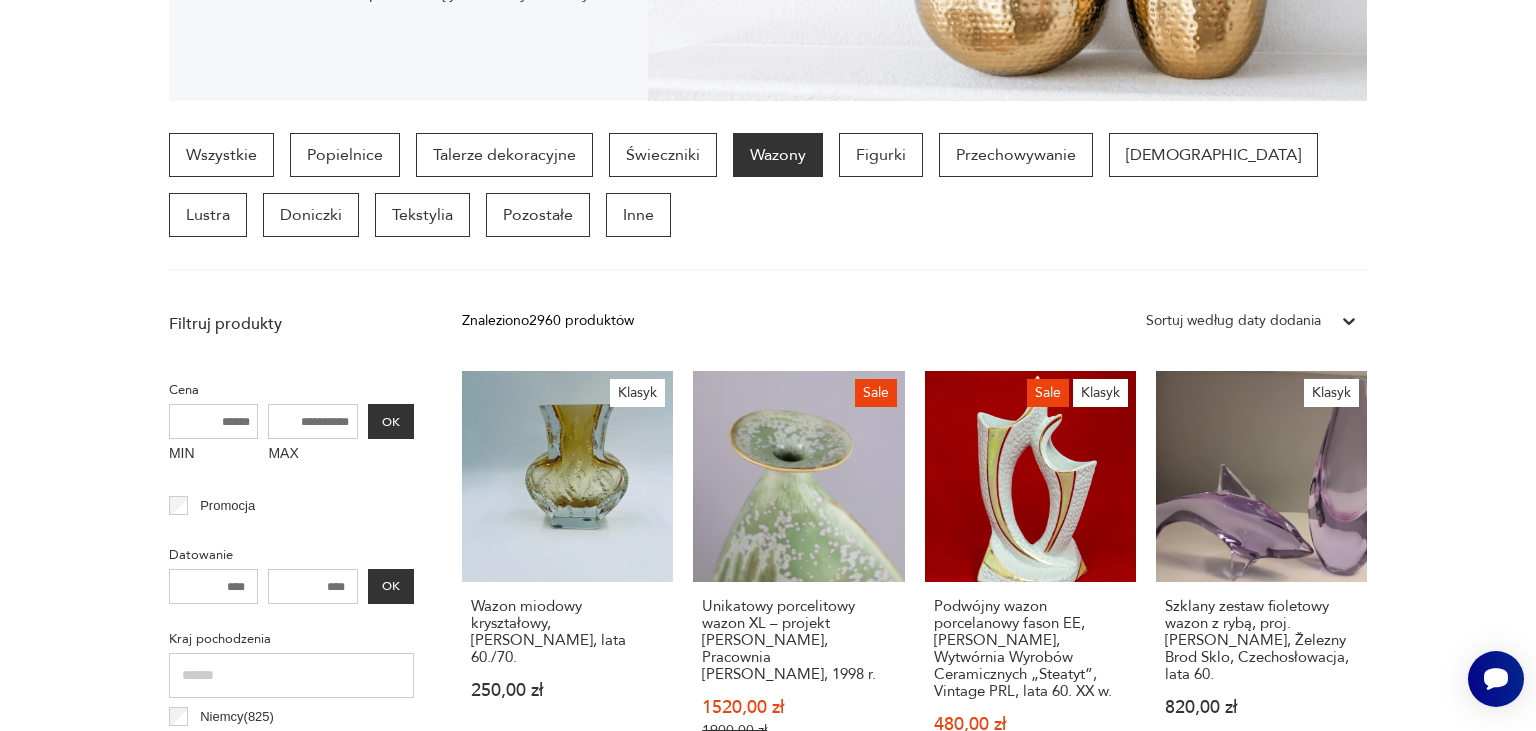 click on "Filtruj produkty Cena MIN MAX OK Promocja Datowanie OK Kraj pochodzenia [GEOGRAPHIC_DATA]  ( 825 ) [GEOGRAPHIC_DATA]  ( 772 ) [GEOGRAPHIC_DATA]  ( 127 ) Czechosłowacja  ( 113 ) Szwecja  ( 92 ) Dania  ( 56 ) [GEOGRAPHIC_DATA]  ( 38 ) Francja  ( 35 ) Producent Projektant Typ duży ikebana mały średni Stan przedmiotu Klasyk Kolor Tag art deco Bauhaus [GEOGRAPHIC_DATA] [DATE][DATE] Cepelia ceramika Chodzież Ćmielów Sygnatura Zdobienie brak inne malatura nadruk szkliwienie złocenie Tworzywo biskwit fajans glina inne kamionka kryształ metal porcelana porcelit stealyt szkło Wyczyść filtry Znaleziono  2960   produktów Filtruj Sortuj według daty dodania Sortuj według daty dodania Klasyk Wazon miodowy kryształowy, [PERSON_NAME], lata 60./70. 250,00 zł Sale Unikatowy porcelitowy wazon XL – projekt [PERSON_NAME], Pracownia Ceramiki [PERSON_NAME], 1998 r. 1520,00 zł 1900,00 zł Sale Klasyk Podwójny wazon porcelanowy fason EE, [PERSON_NAME], Wytwórnia Wyrobów Ceramicznych „Steatyt”, Vintage PRL, lata 60. XX w. 480,00 zł 600,00 zł Klasyk Sale 1" at bounding box center (768, 1428) 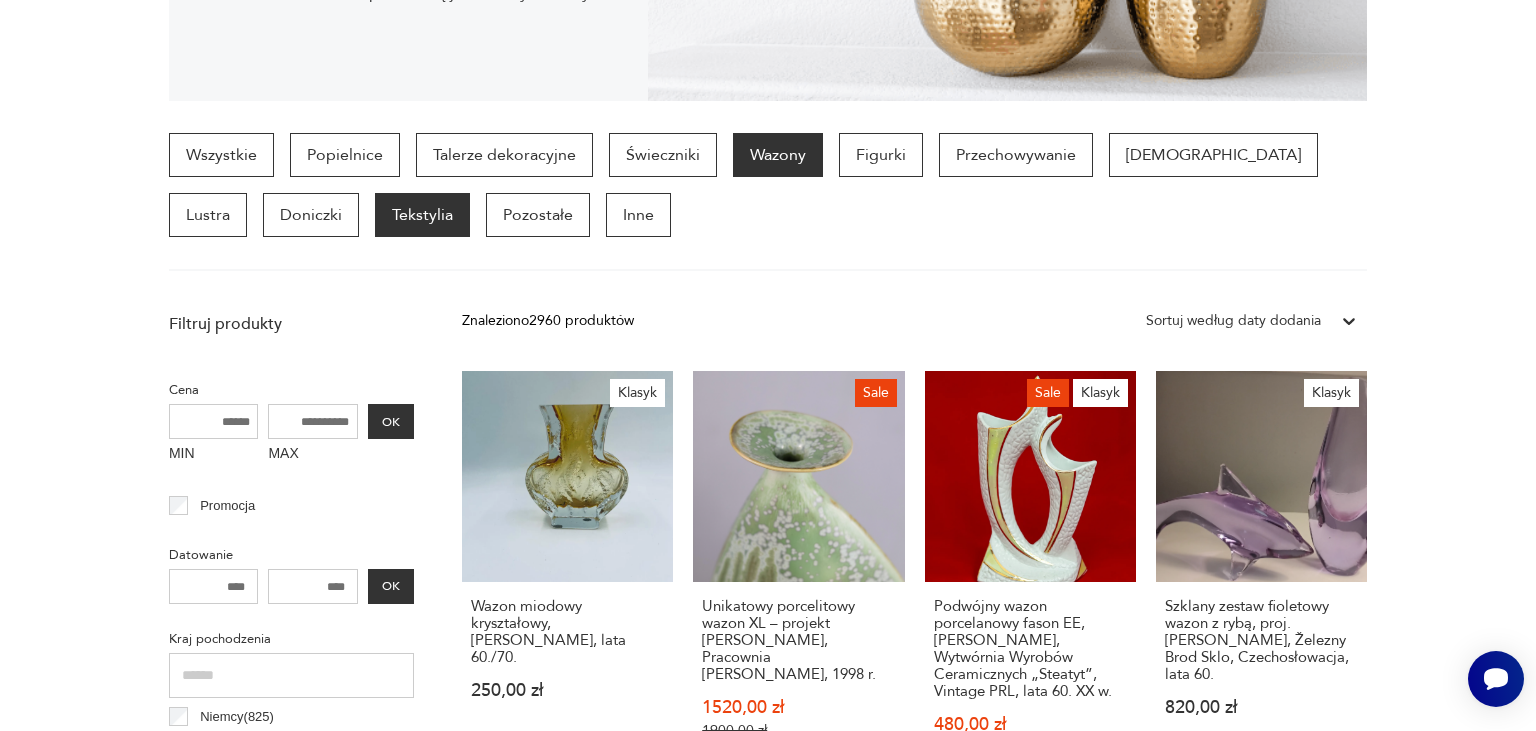 click on "Tekstylia" at bounding box center [422, 215] 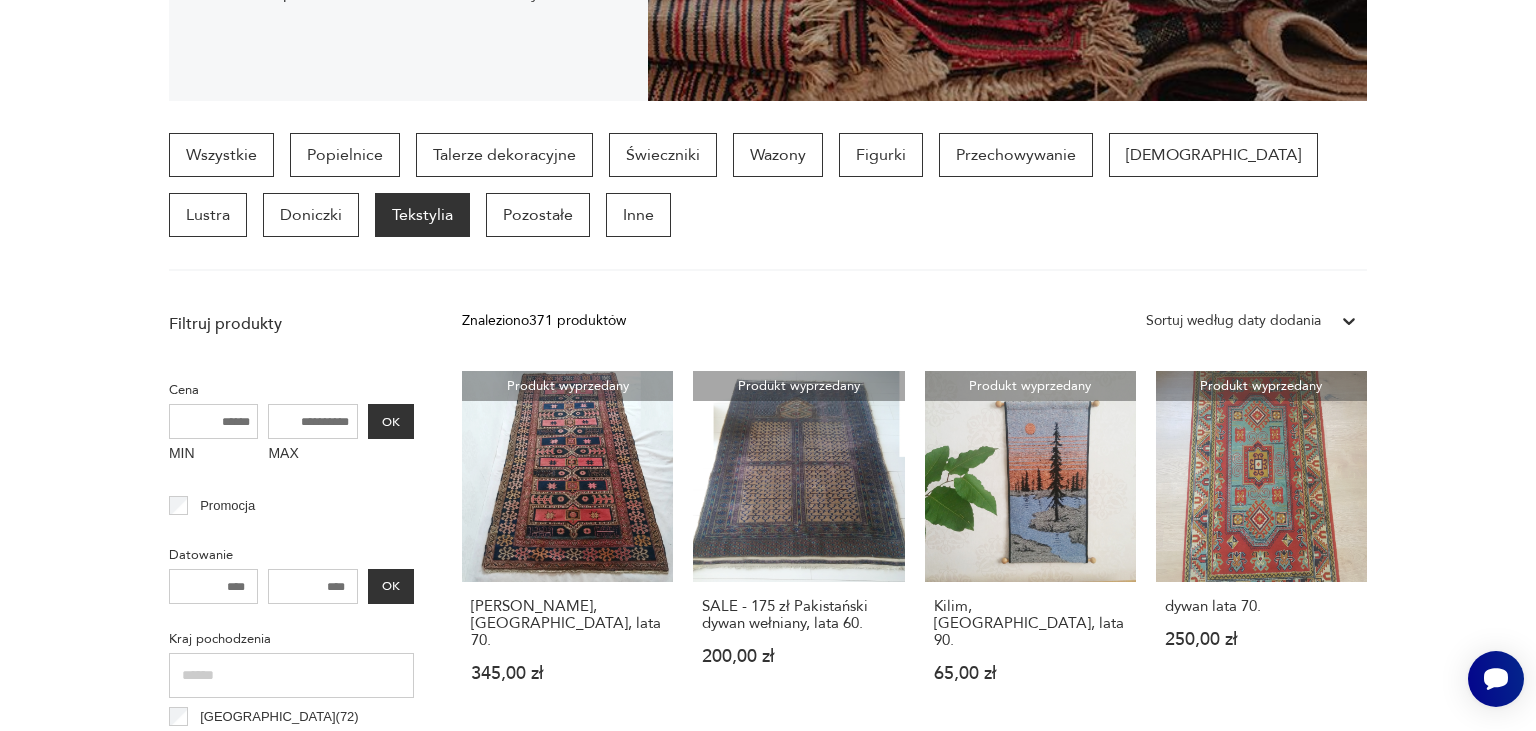 click on "Filtruj produkty Cena MIN MAX OK Promocja Datowanie OK Kraj pochodzenia [GEOGRAPHIC_DATA]  ( 72 ) [GEOGRAPHIC_DATA]  ( 40 ) Szwecja  ( 23 ) Indie  ( 19 ) [GEOGRAPHIC_DATA]  ( 18 ) [GEOGRAPHIC_DATA]  ( 10 ) Turcja  ( 8 ) [GEOGRAPHIC_DATA]  ( 6 ) Producent Projektant Typ dywan / dywanik inne kilim koc / narzuta serweta / obrus tkanina zasłony / firany Stan przedmiotu Klasyk Kolor Tag art deco Bauhaus [GEOGRAPHIC_DATA] [DATE][DATE] Cepelia ceramika Chodzież Ćmielów Wyczyść filtry Znaleziono  371   produktów Filtruj Sortuj według daty dodania Sortuj według daty dodania Produkt wyprzedany Dywan wełniany, [GEOGRAPHIC_DATA], lata 70. 345,00 zł Produkt wyprzedany SALE - 175 zł Pakistański dywan wełniany, lata 60. 200,00 zł Produkt wyprzedany Kilim, [GEOGRAPHIC_DATA], lata 90. 65,00 zł Produkt wyprzedany dywan lata 70. 250,00 zł Produkt wyprzedany Słoneczniki kilim, gobelin vintage 88 cm/70 cm krzyżykowy haft 58,00 zł Produkt wyprzedany Dywan 140x90 cm, lata 70. 155,00 zł Produkt wyprzedany Ludowy Kilim Łowicz lata 70. 245,00 zł Produkt wyprzedany 55,00 zł KILIMEK 1" at bounding box center [768, 1210] 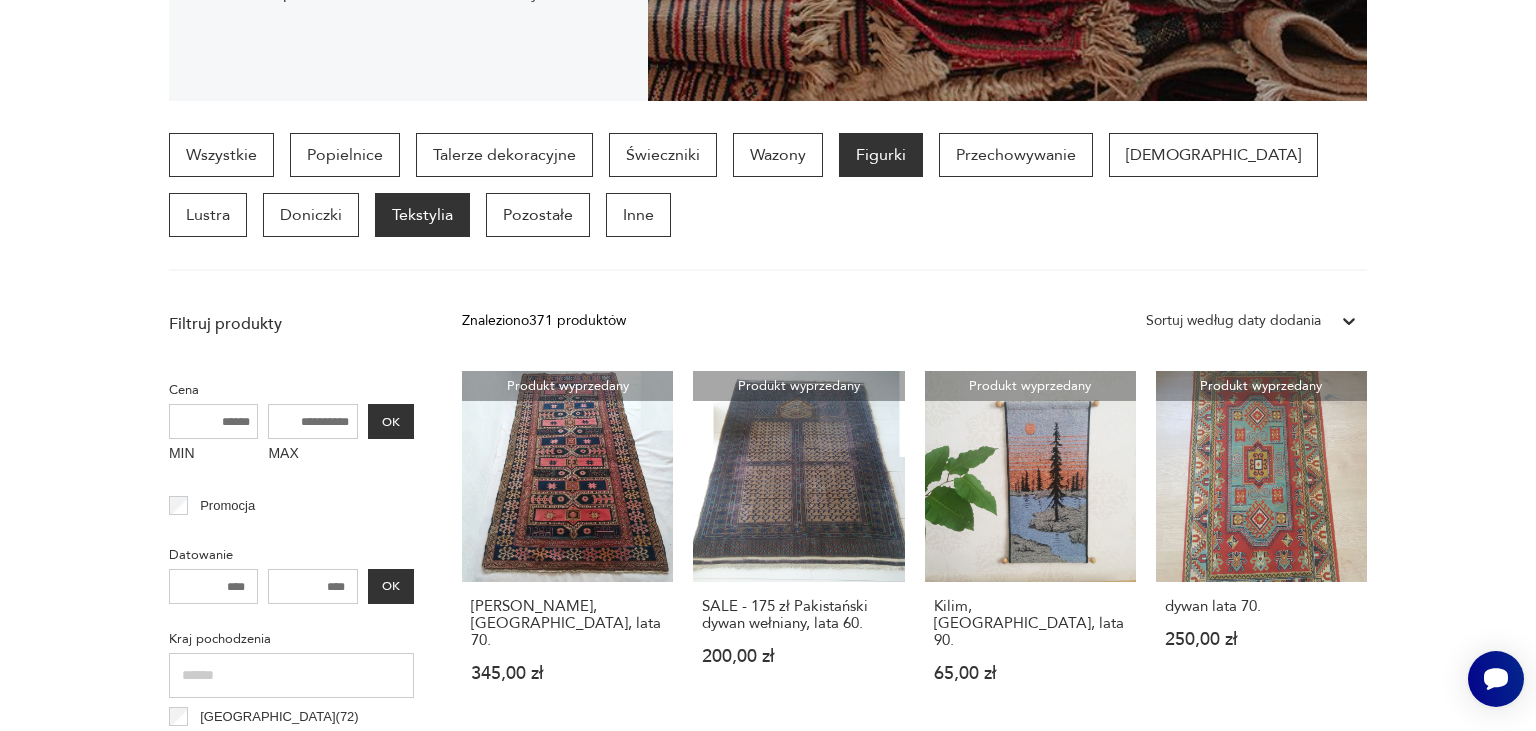 click on "Figurki" at bounding box center [881, 155] 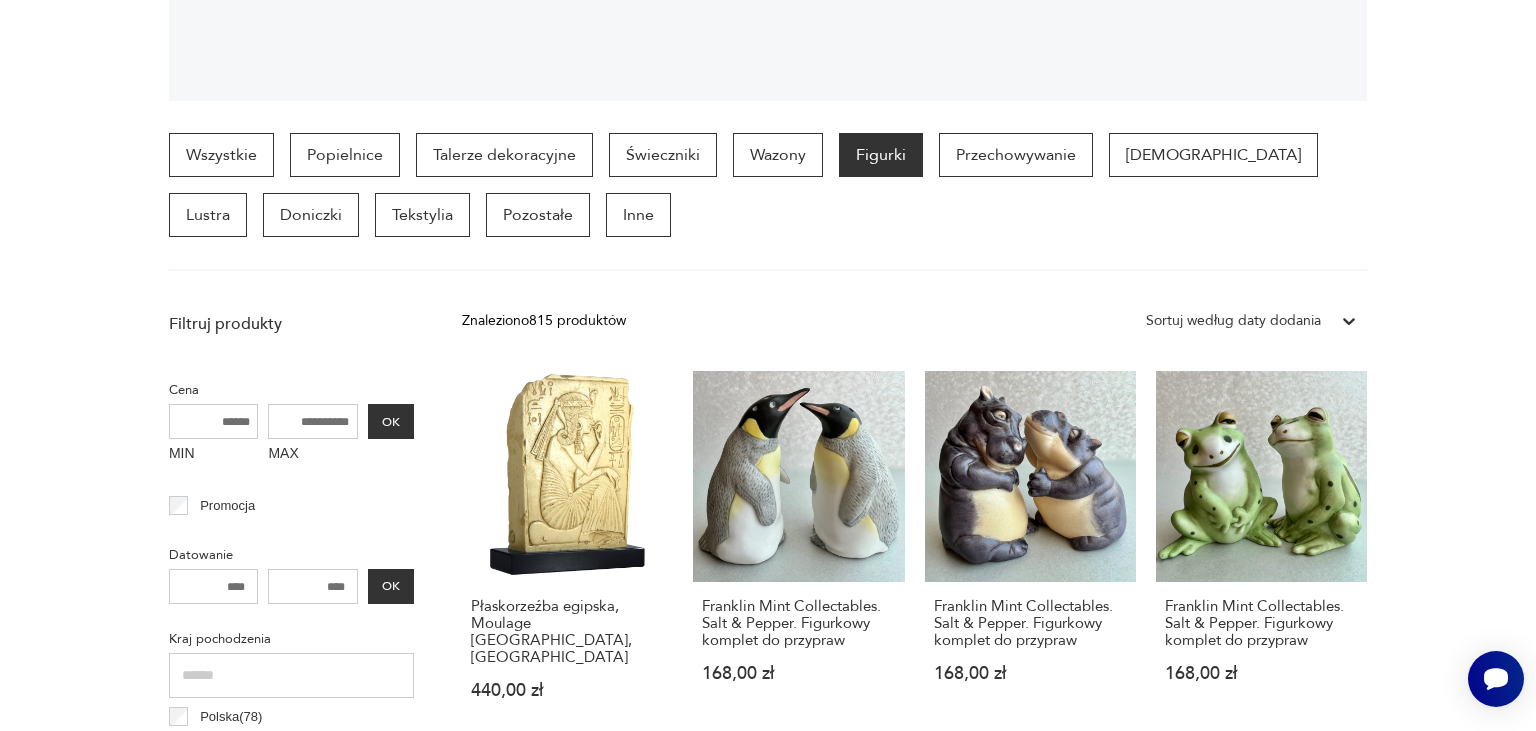 click on "Filtruj produkty Cena MIN MAX OK Promocja Datowanie OK Kraj pochodzenia Polska  ( 78 ) Dania  ( 63 ) [GEOGRAPHIC_DATA]  ( 62 ) [GEOGRAPHIC_DATA]  ( 30 ) Czechosłowacja  ( 28 ) Szwecja  ( 18 ) Francja  ( 13 ) [GEOGRAPHIC_DATA]  ( 12 ) Producent Projektant Stan przedmiotu Klasyk Kolor Tag art deco Bauhaus [GEOGRAPHIC_DATA] [DATE][DATE] Cepelia ceramika Chodzież Ćmielów Sygnatura Zdobienie brak inne malatura nadruk szkliwienie złocenie Tworzywo drewno glina inne kamionka metal porcelana porcelit steatyt szkło tworzywo sztuczne Co prezentuje inne postać scena rodzajowa zwierzę Wyczyść filtry Znaleziono  815   produktów Filtruj Sortuj według daty dodania Sortuj według daty dodania Płaskorzeźba egipska, Moulage [GEOGRAPHIC_DATA], [GEOGRAPHIC_DATA] 440,00 zł Franklin Mint Collectables. Salt & Pepper. Figurkowy komplet do przypraw 168,00 zł Franklin Mint Collectables. Salt & Pepper. Figurkowy komplet do przypraw 168,00 zł Franklin Mint Collectables. Salt & Pepper. Figurkowy komplet do przypraw 168,00 zł 168,00 zł 168,00 zł 168,00 zł Klasyk" at bounding box center (768, 1428) 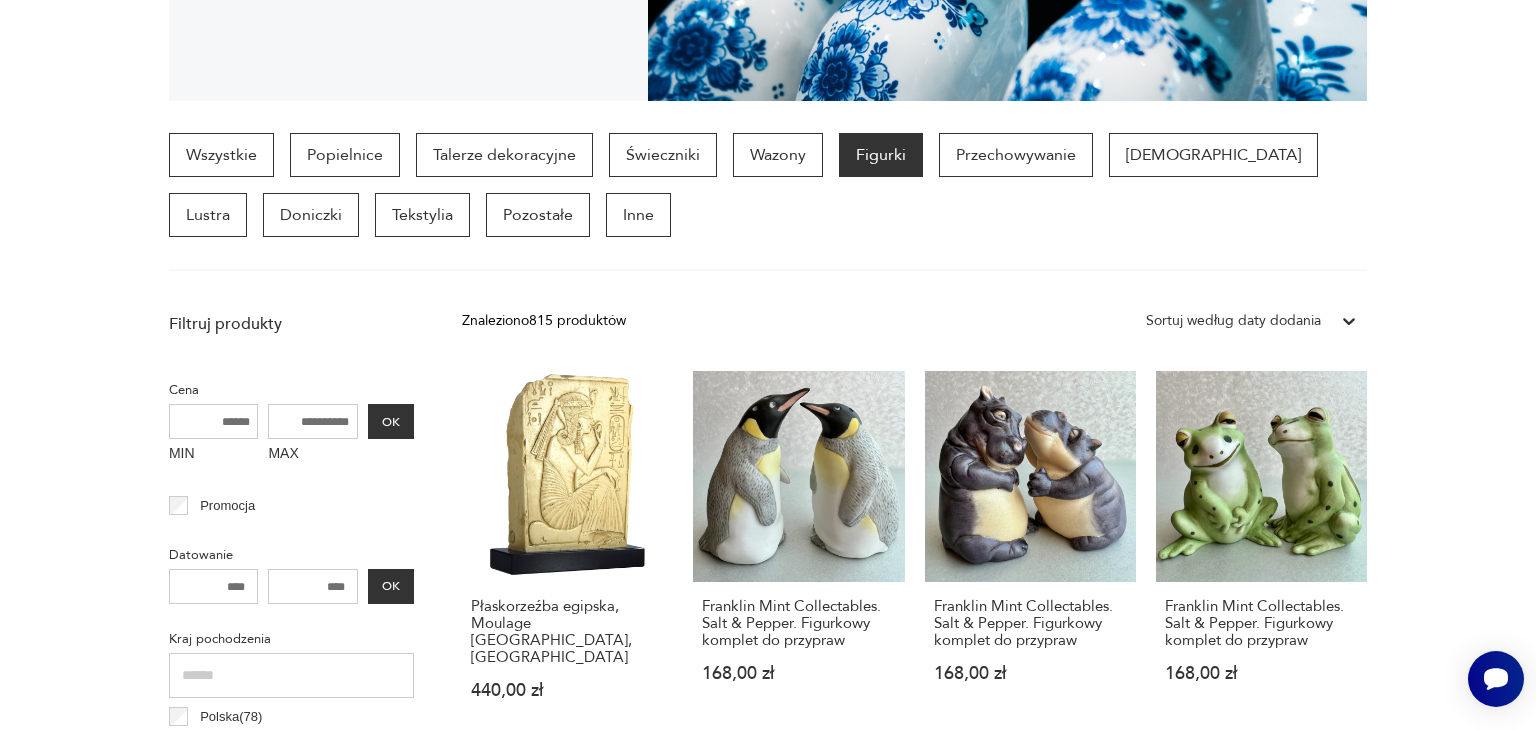 click on "Filtruj produkty Cena MIN MAX OK Promocja Datowanie OK Kraj pochodzenia Polska  ( 78 ) Dania  ( 63 ) [GEOGRAPHIC_DATA]  ( 62 ) [GEOGRAPHIC_DATA]  ( 30 ) Czechosłowacja  ( 28 ) Szwecja  ( 18 ) Francja  ( 13 ) [GEOGRAPHIC_DATA]  ( 12 ) Producent Projektant Stan przedmiotu Klasyk Kolor Tag art deco Bauhaus [GEOGRAPHIC_DATA] [DATE][DATE] Cepelia ceramika Chodzież Ćmielów Sygnatura Zdobienie brak inne malatura nadruk szkliwienie złocenie Tworzywo drewno glina inne kamionka metal porcelana porcelit steatyt szkło tworzywo sztuczne Co prezentuje inne postać scena rodzajowa zwierzę Wyczyść filtry Znaleziono  815   produktów Filtruj Sortuj według daty dodania Sortuj według daty dodania Płaskorzeźba egipska, Moulage [GEOGRAPHIC_DATA], [GEOGRAPHIC_DATA] 440,00 zł Franklin Mint Collectables. Salt & Pepper. Figurkowy komplet do przypraw 168,00 zł Franklin Mint Collectables. Salt & Pepper. Figurkowy komplet do przypraw 168,00 zł Franklin Mint Collectables. Salt & Pepper. Figurkowy komplet do przypraw 168,00 zł 168,00 zł 168,00 zł 168,00 zł Klasyk" at bounding box center (768, 1428) 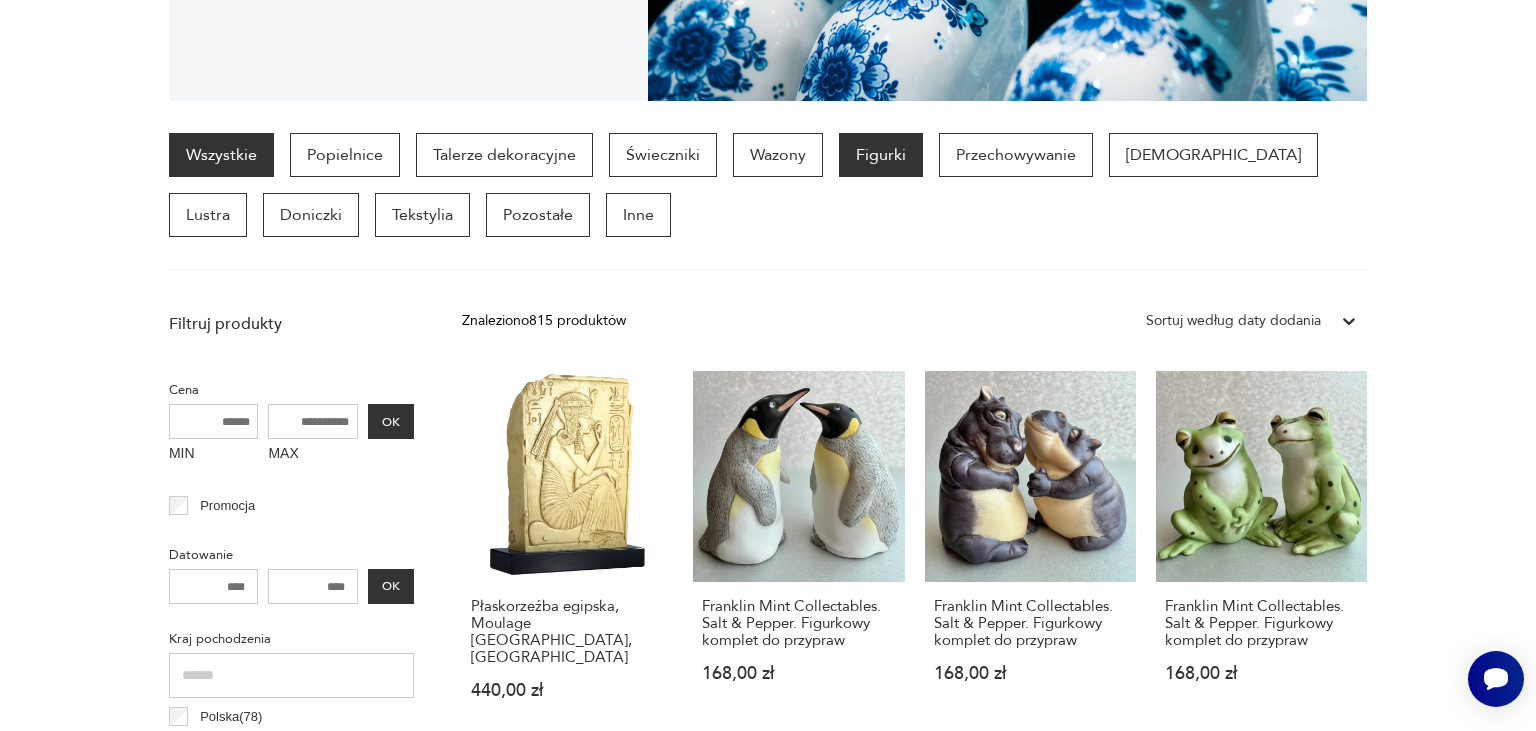 click on "Wszystkie" at bounding box center [221, 155] 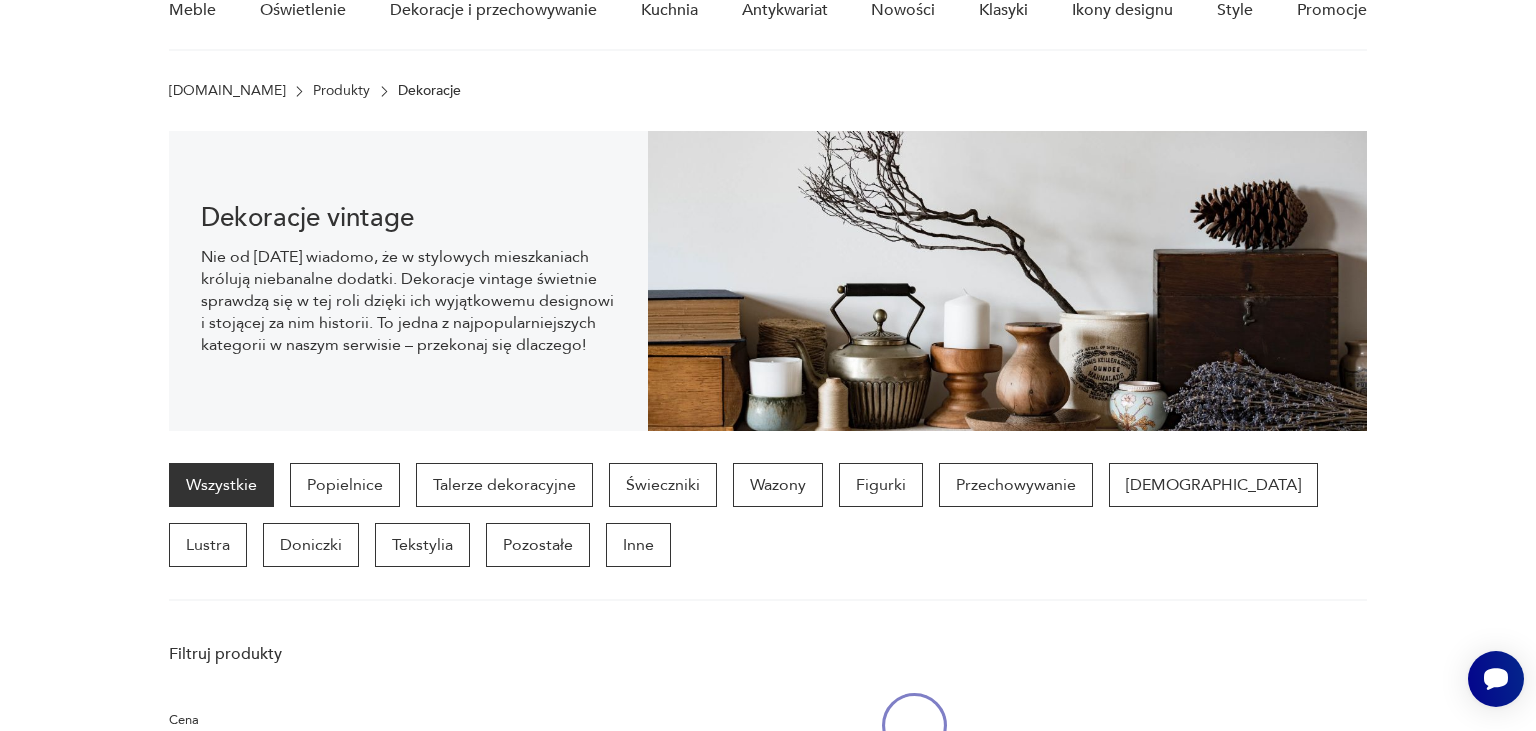click on "Dekoracje vintage Nie od [DATE] wiadomo, że w stylowych mieszkaniach królują niebanalne dodatki. Dekoracje vintage świetnie sprawdzą się w tej roli dzięki ich wyjątkowemu designowi i stojącej za nim historii. To jedna z najpopularniejszych kategorii w naszym serwisie – przekonaj się dlaczego!" at bounding box center [408, 281] 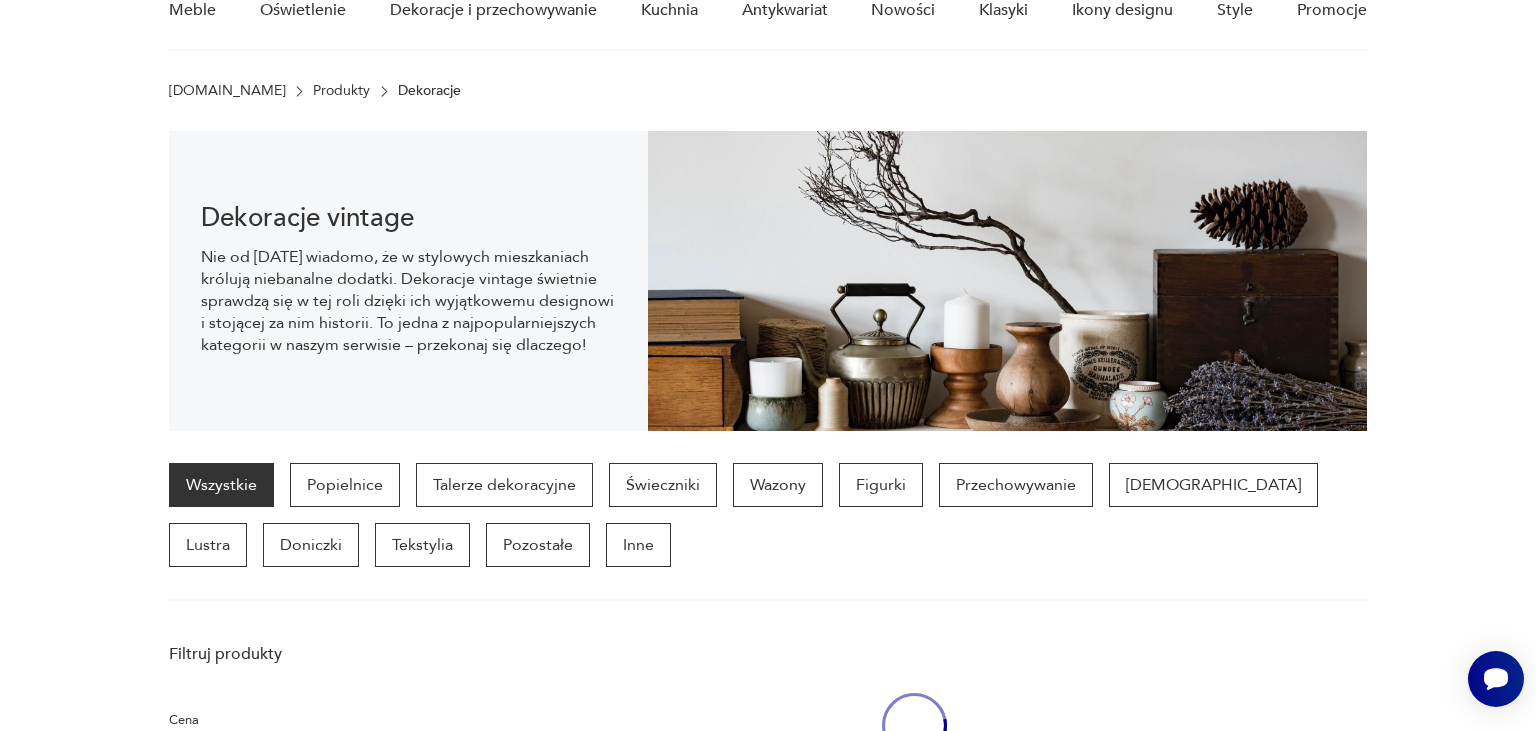 scroll, scrollTop: 197, scrollLeft: 0, axis: vertical 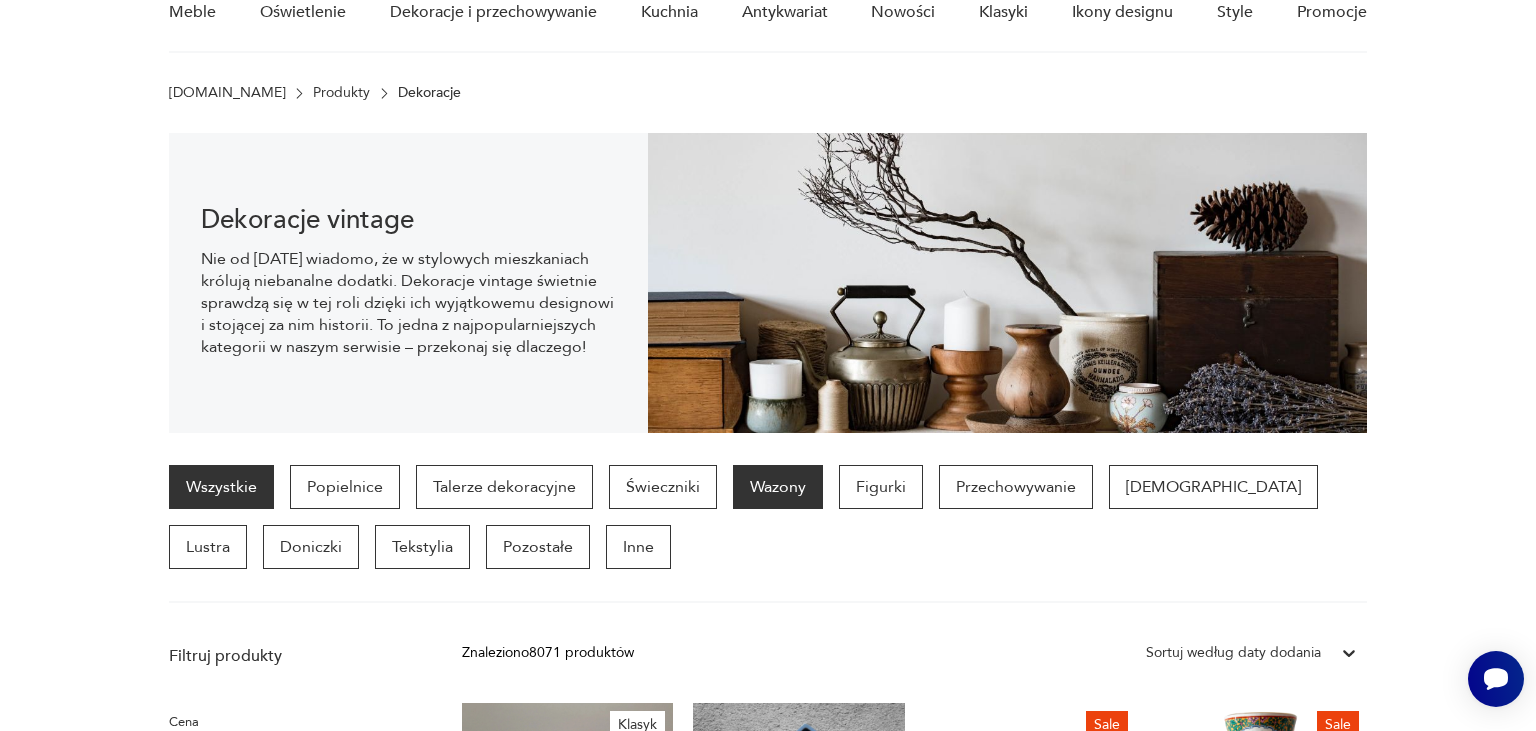 click on "Wazony" at bounding box center (778, 487) 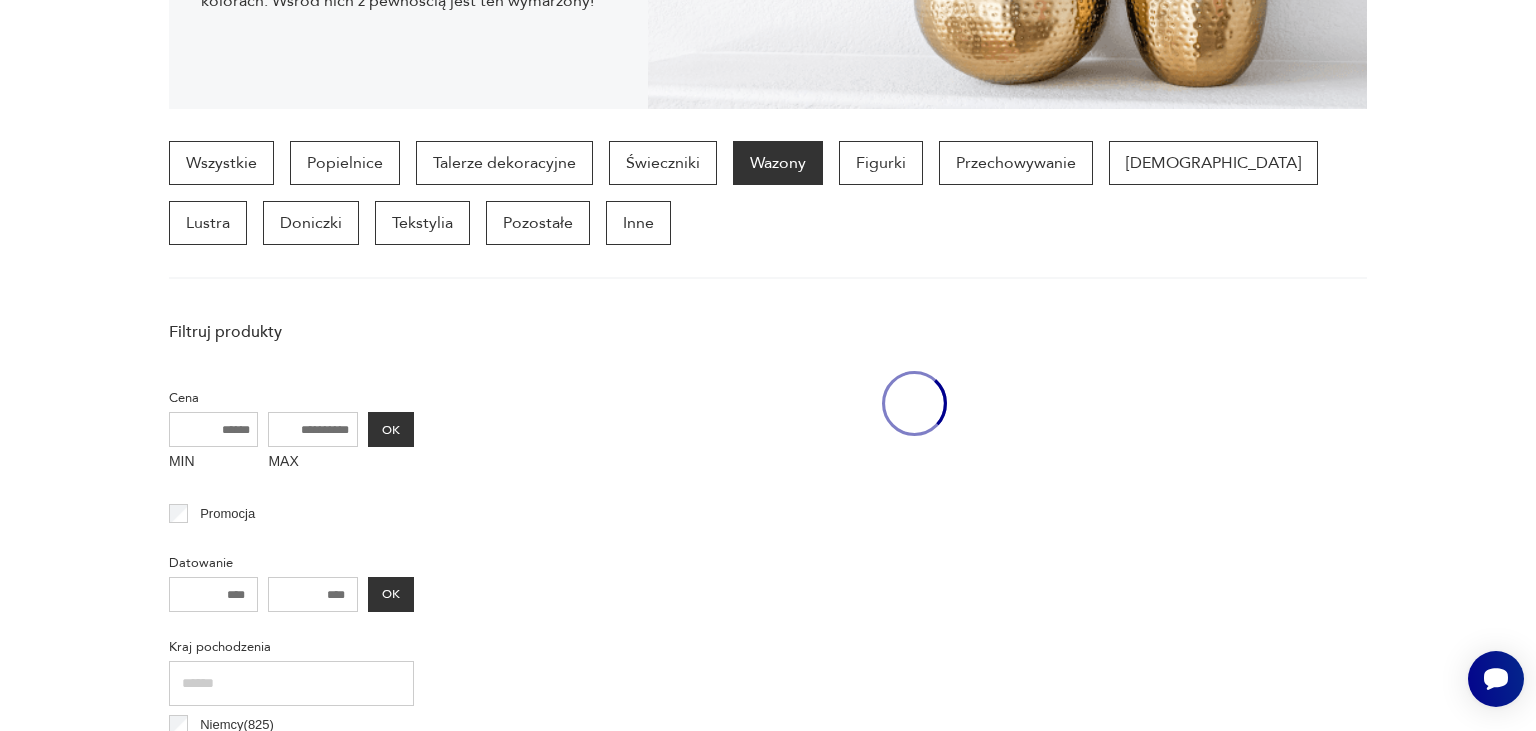 scroll, scrollTop: 529, scrollLeft: 0, axis: vertical 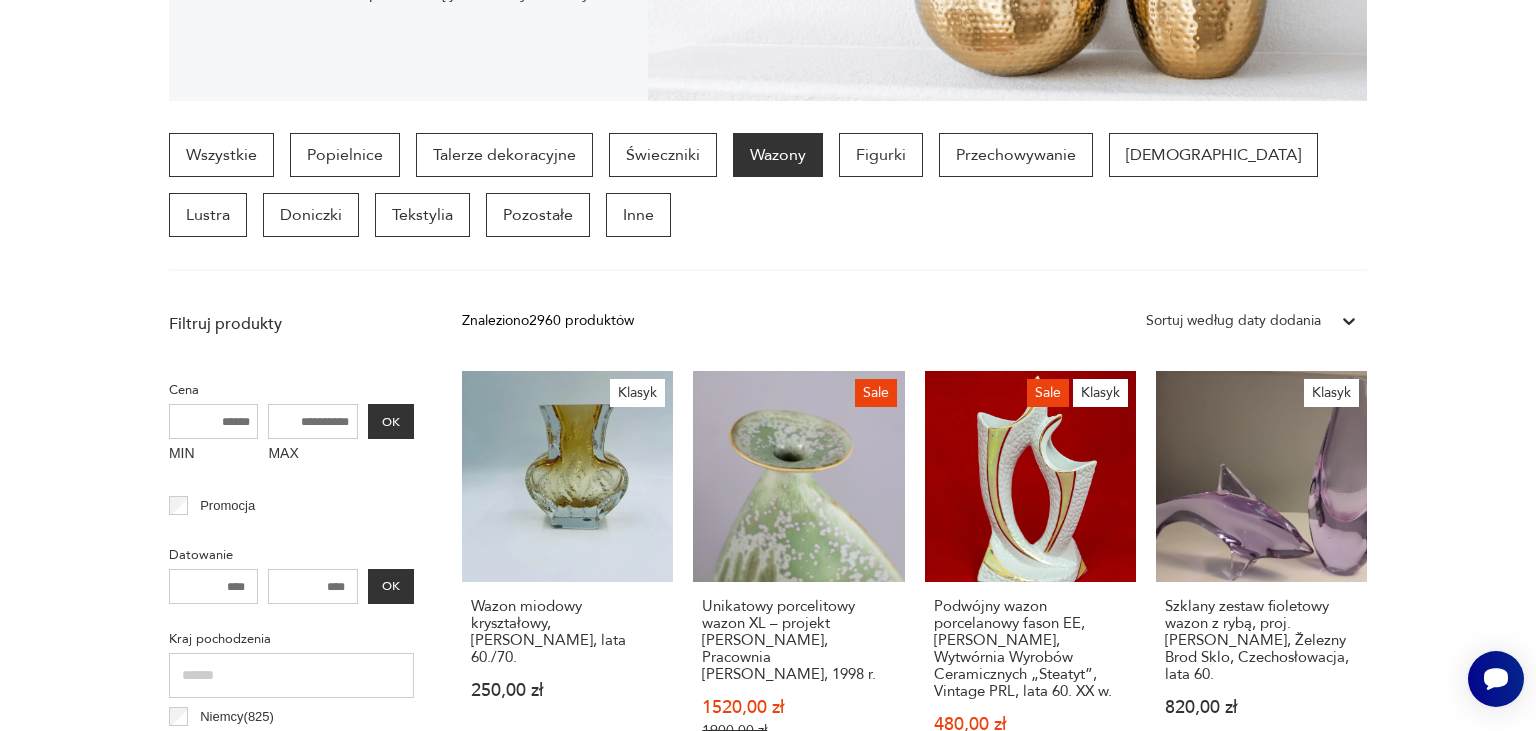click on "Filtruj produkty Cena MIN MAX OK Promocja Datowanie OK Kraj pochodzenia [GEOGRAPHIC_DATA]  ( 825 ) [GEOGRAPHIC_DATA]  ( 772 ) [GEOGRAPHIC_DATA]  ( 127 ) Czechosłowacja  ( 113 ) Szwecja  ( 92 ) Dania  ( 56 ) [GEOGRAPHIC_DATA]  ( 38 ) Francja  ( 35 ) Producent Projektant Typ duży ikebana mały średni Stan przedmiotu Klasyk Kolor Tag art deco Bauhaus [GEOGRAPHIC_DATA] [DATE][DATE] Cepelia ceramika Chodzież Ćmielów Sygnatura Zdobienie brak inne malatura nadruk szkliwienie złocenie Tworzywo biskwit fajans glina inne kamionka kryształ metal porcelana porcelit stealyt szkło Wyczyść filtry Znaleziono  2960   produktów Filtruj Sortuj według daty dodania Sortuj według daty dodania Klasyk Wazon miodowy kryształowy, [PERSON_NAME], lata 60./70. 250,00 zł Sale Unikatowy porcelitowy wazon XL – projekt [PERSON_NAME], Pracownia Ceramiki [PERSON_NAME], 1998 r. 1520,00 zł 1900,00 zł Sale Klasyk Podwójny wazon porcelanowy fason EE, [PERSON_NAME], Wytwórnia Wyrobów Ceramicznych „Steatyt”, Vintage PRL, lata 60. XX w. 480,00 zł 600,00 zł Klasyk Sale 1" at bounding box center [768, 1428] 